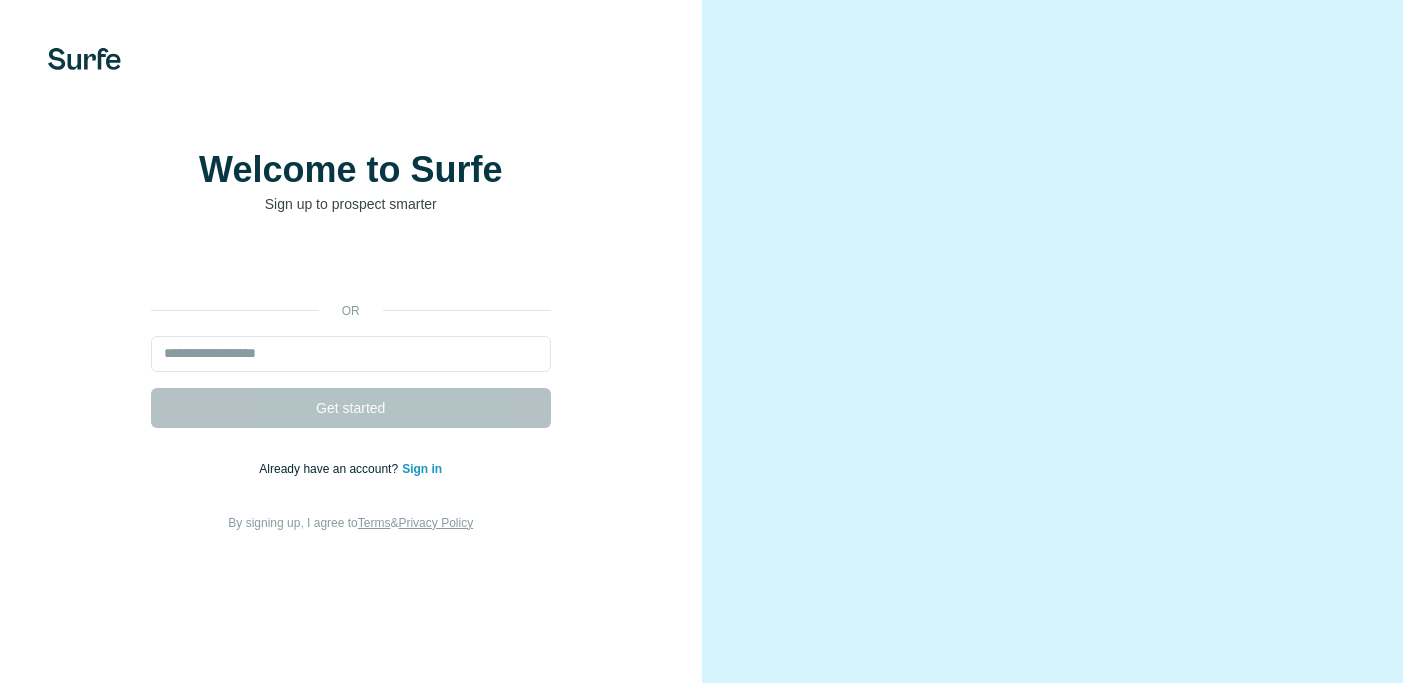 scroll, scrollTop: 0, scrollLeft: 0, axis: both 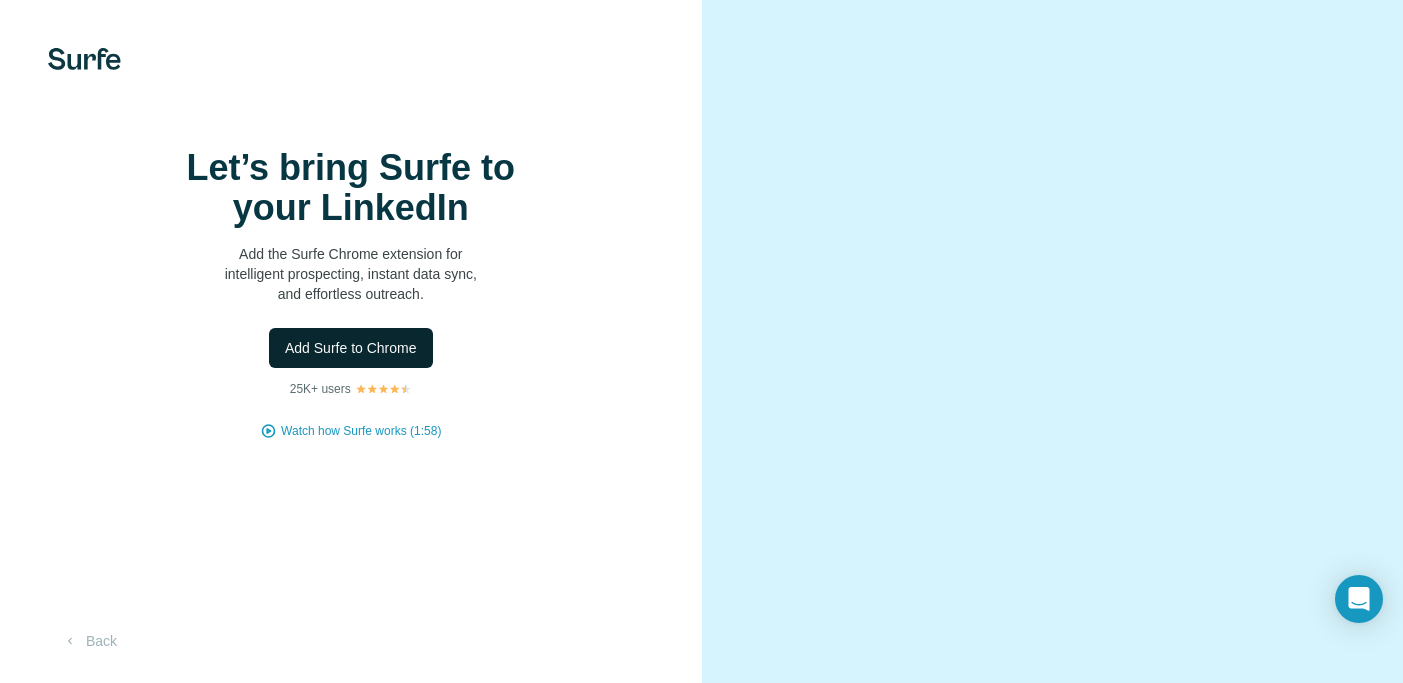 click on "Add Surfe to Chrome" at bounding box center (351, 348) 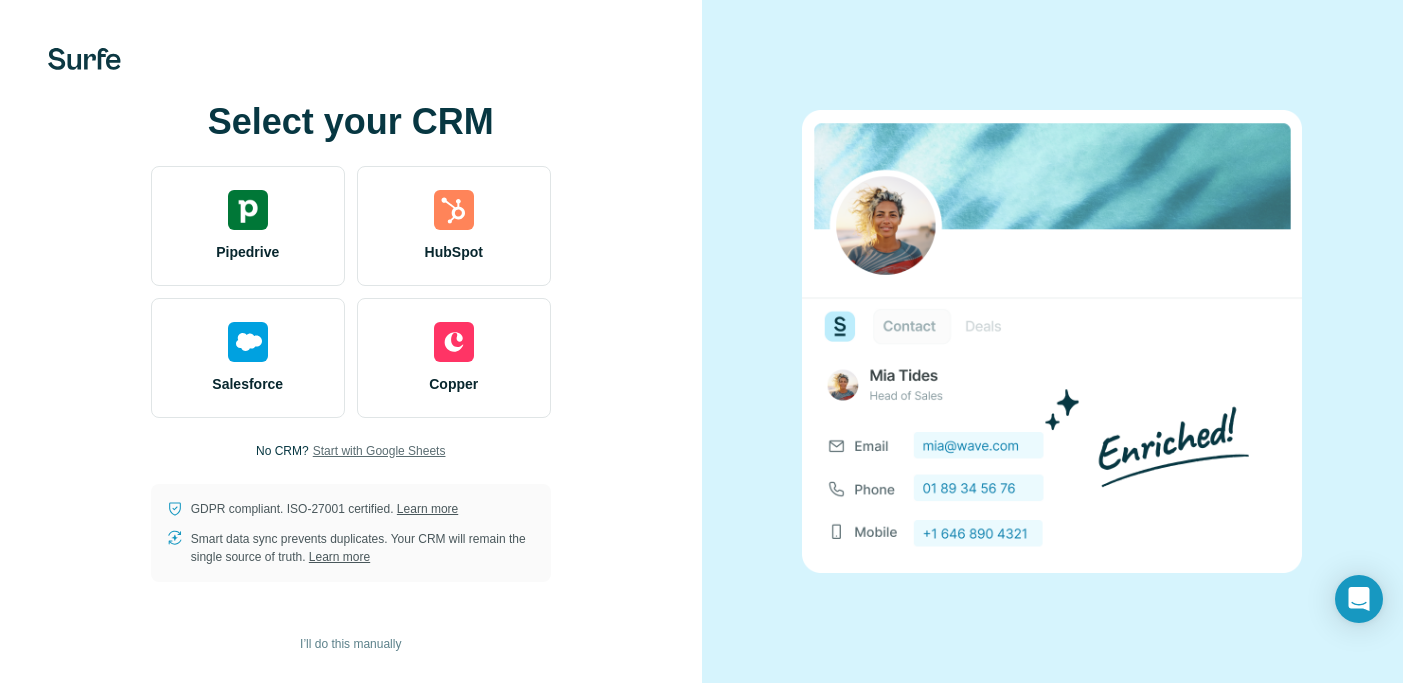 click on "Start with Google Sheets" at bounding box center (379, 451) 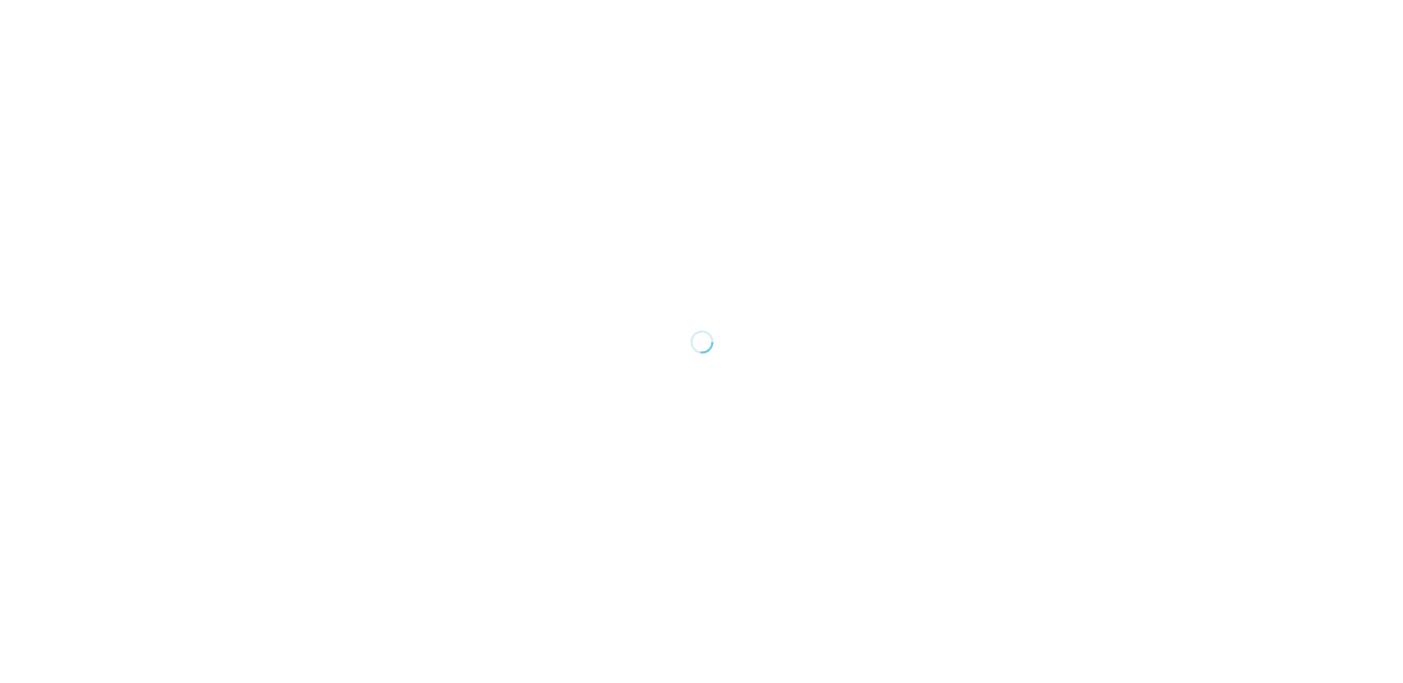 scroll, scrollTop: 0, scrollLeft: 0, axis: both 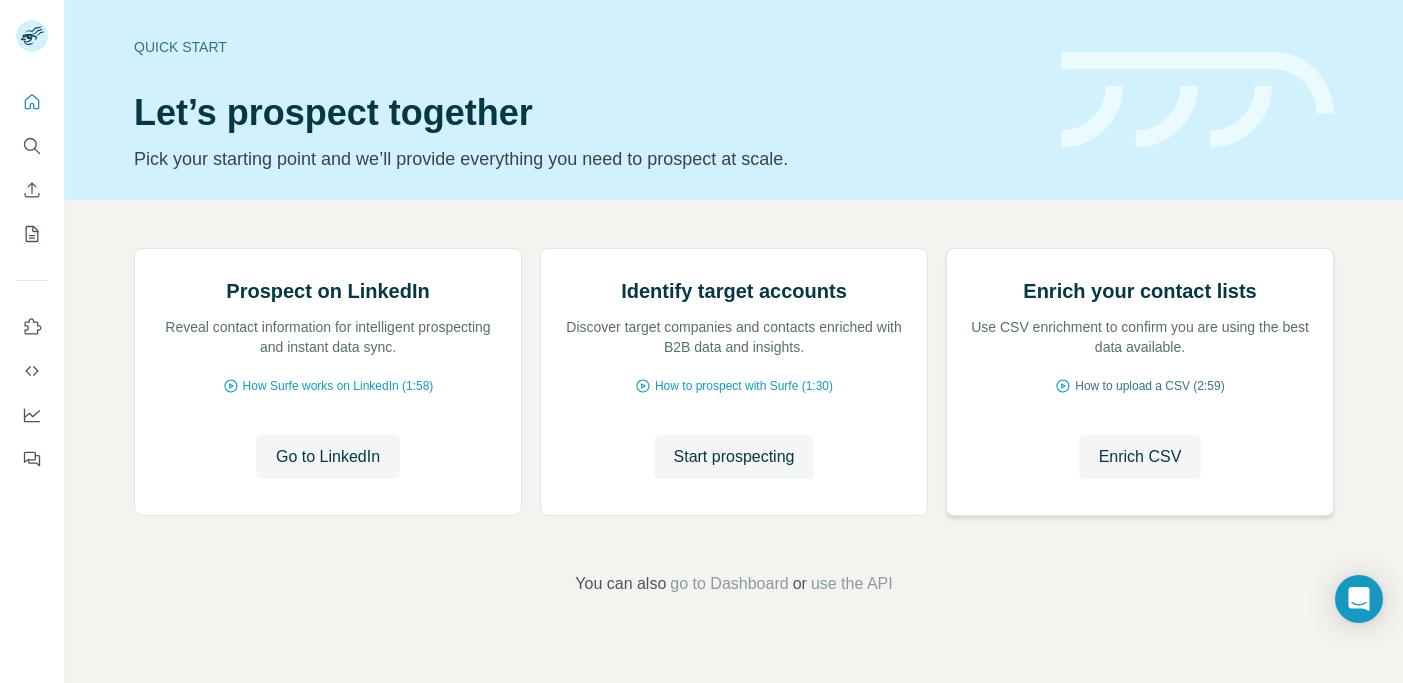 click on "How to upload a CSV (2:59)" at bounding box center (1149, 386) 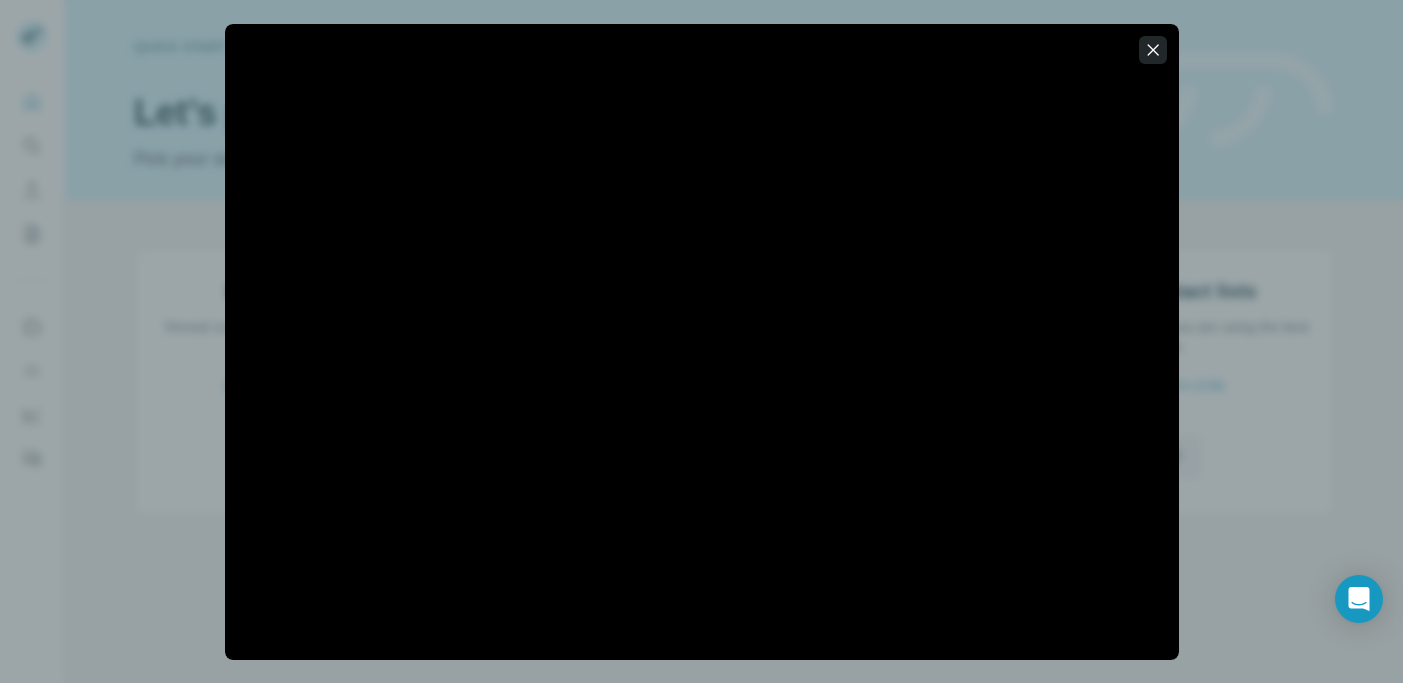 click at bounding box center [1153, 50] 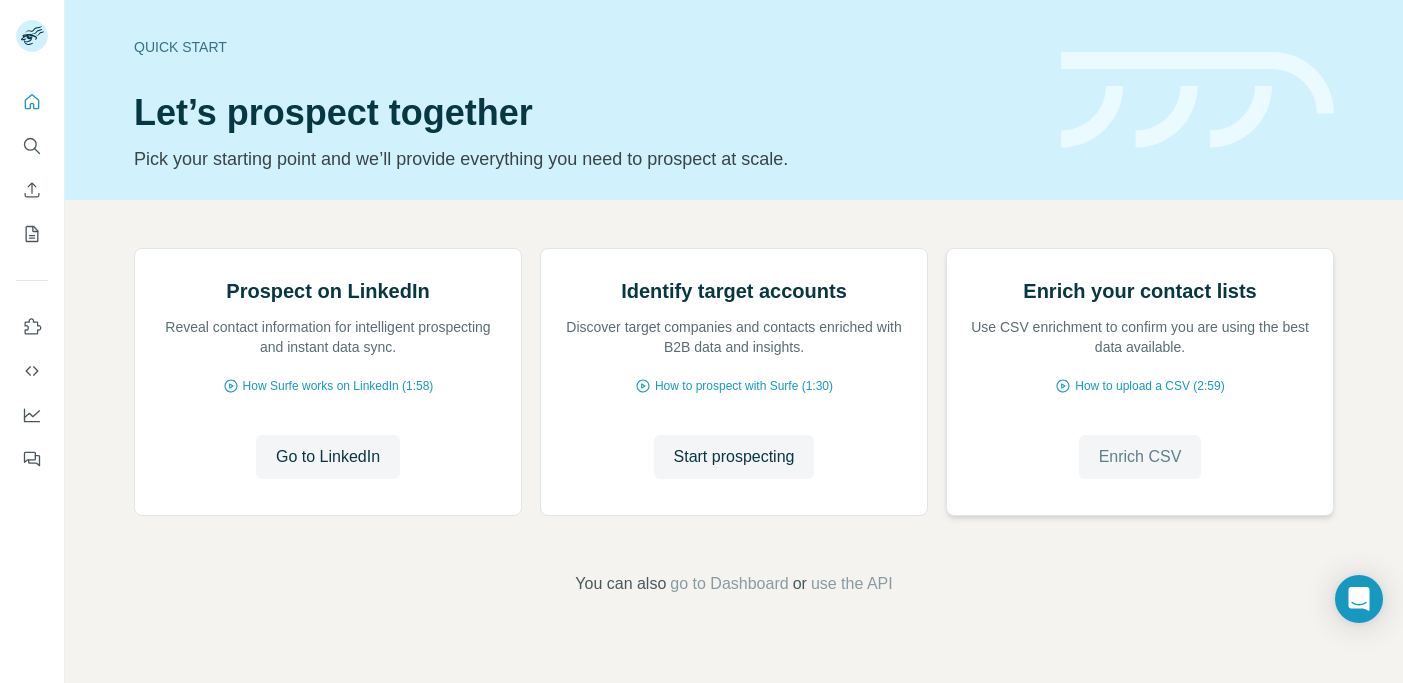click on "Enrich CSV" at bounding box center [1140, 457] 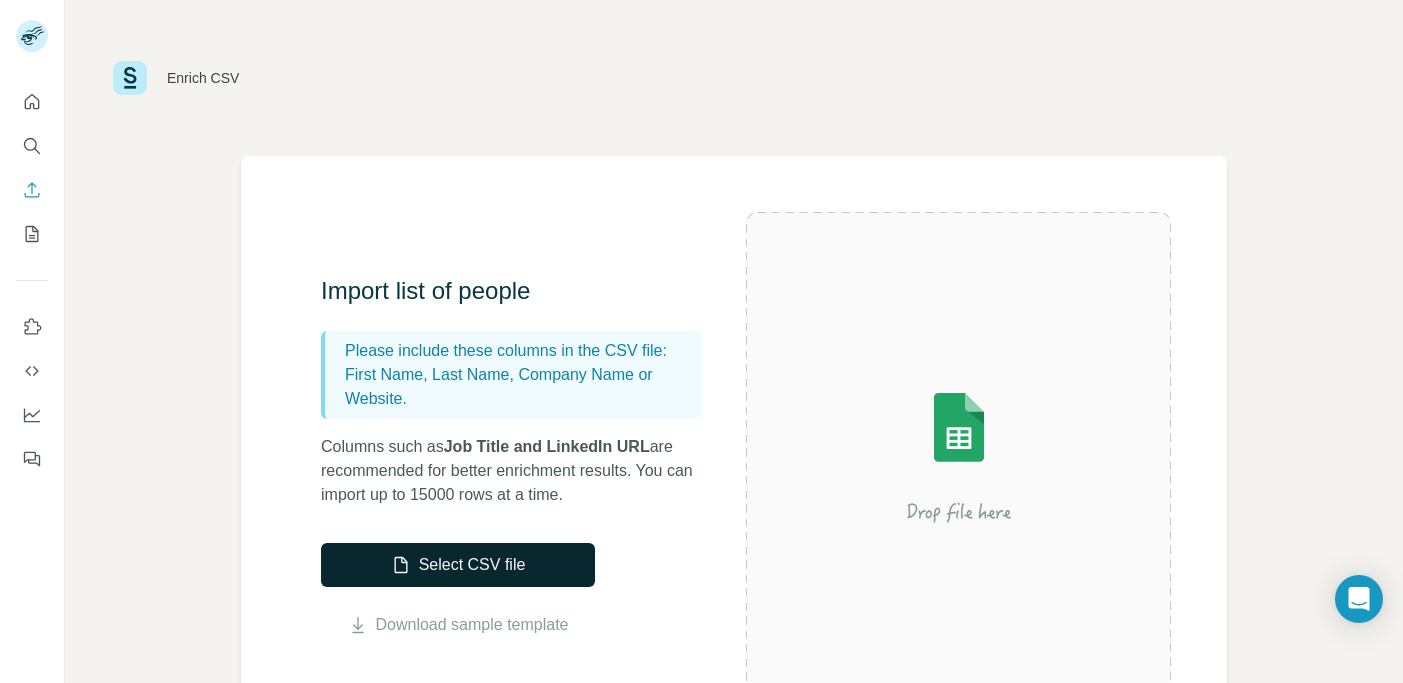 click on "Select CSV file" at bounding box center [458, 565] 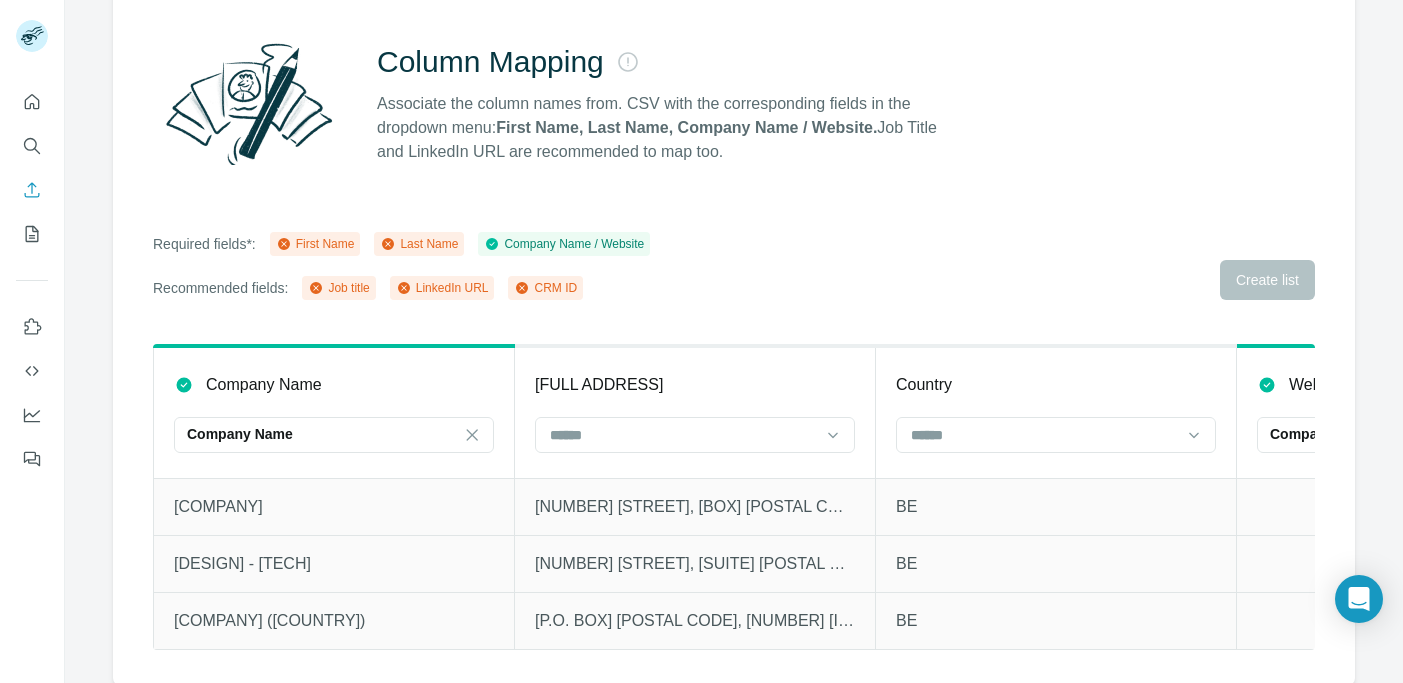 scroll, scrollTop: 174, scrollLeft: 0, axis: vertical 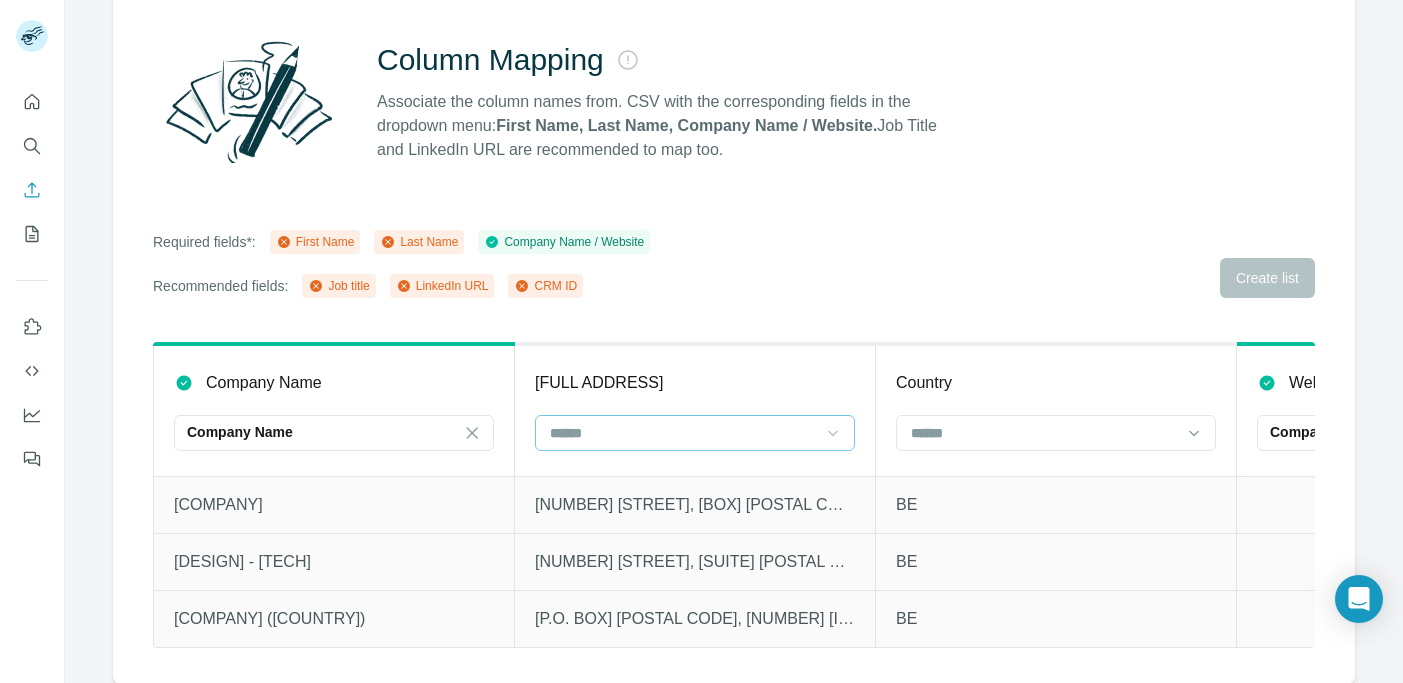 click 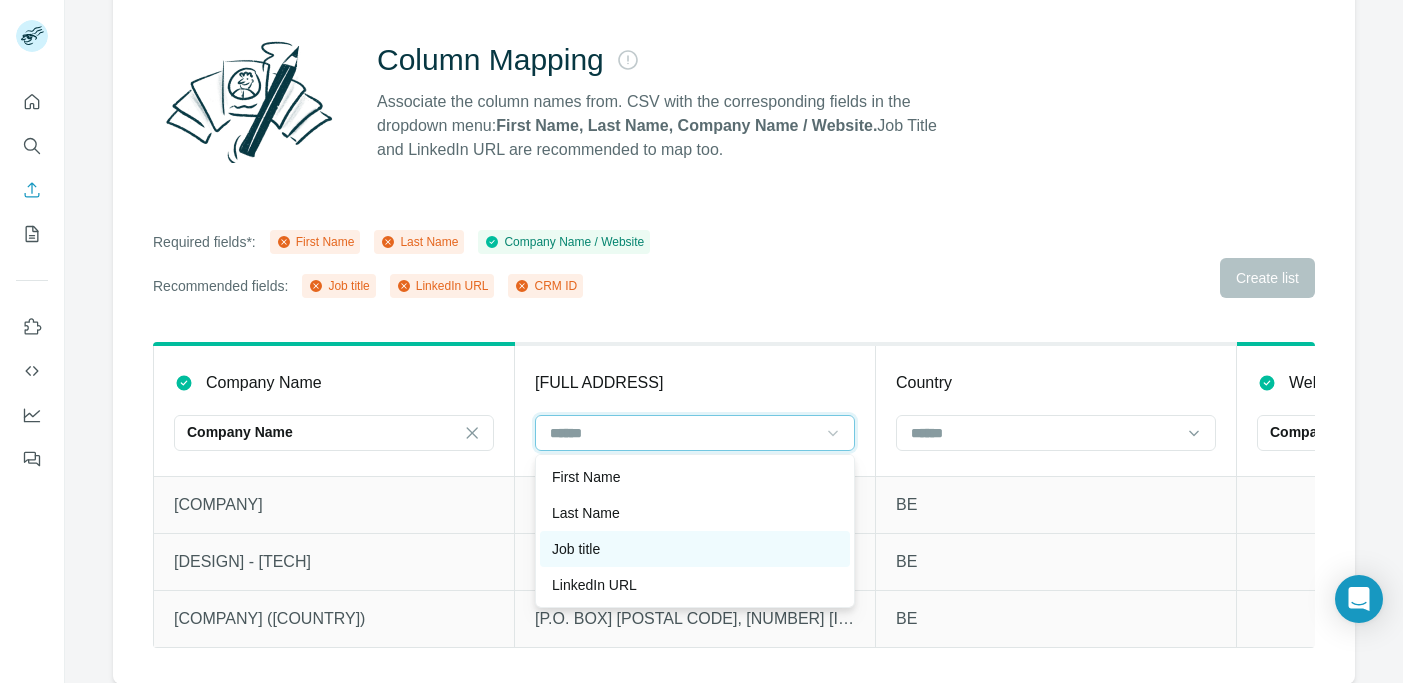 scroll, scrollTop: 36, scrollLeft: 0, axis: vertical 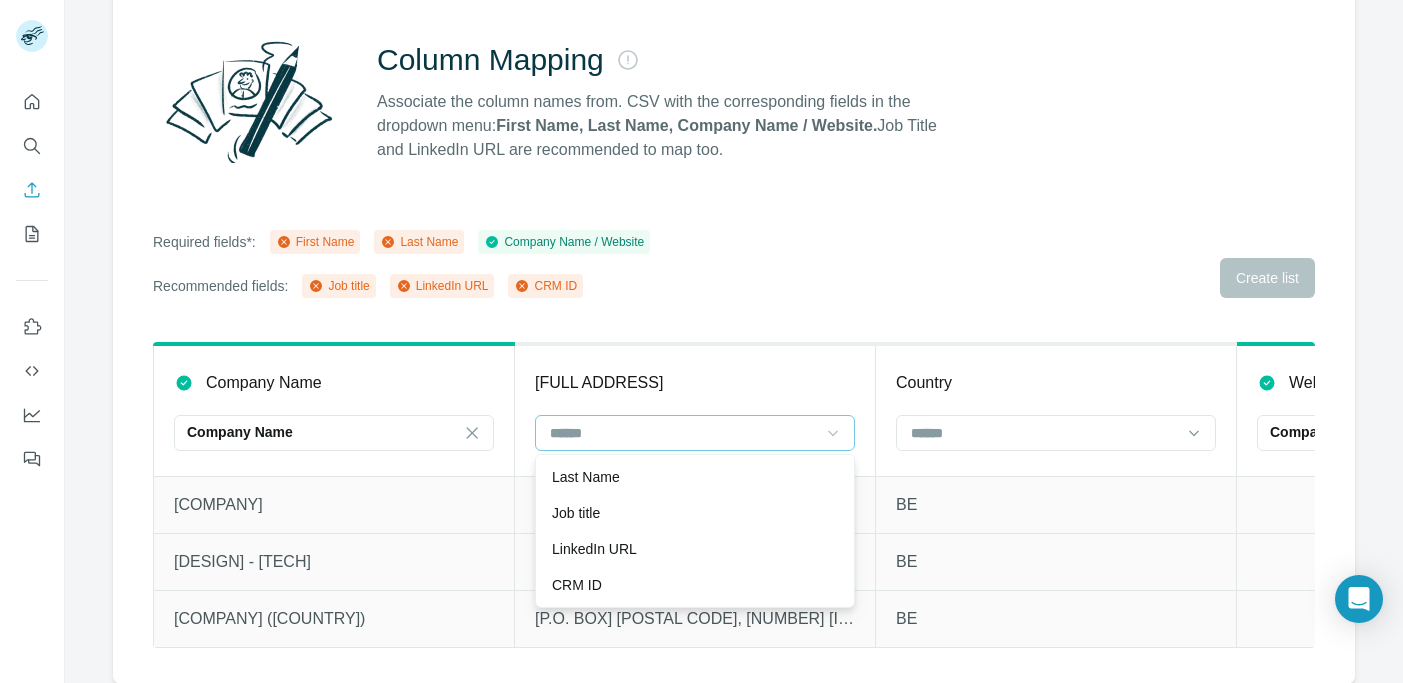 click on "Required fields*: First Name Last Name Company Name / Website Recommended fields: Job title LinkedIn URL CRM ID Create list" at bounding box center (734, 264) 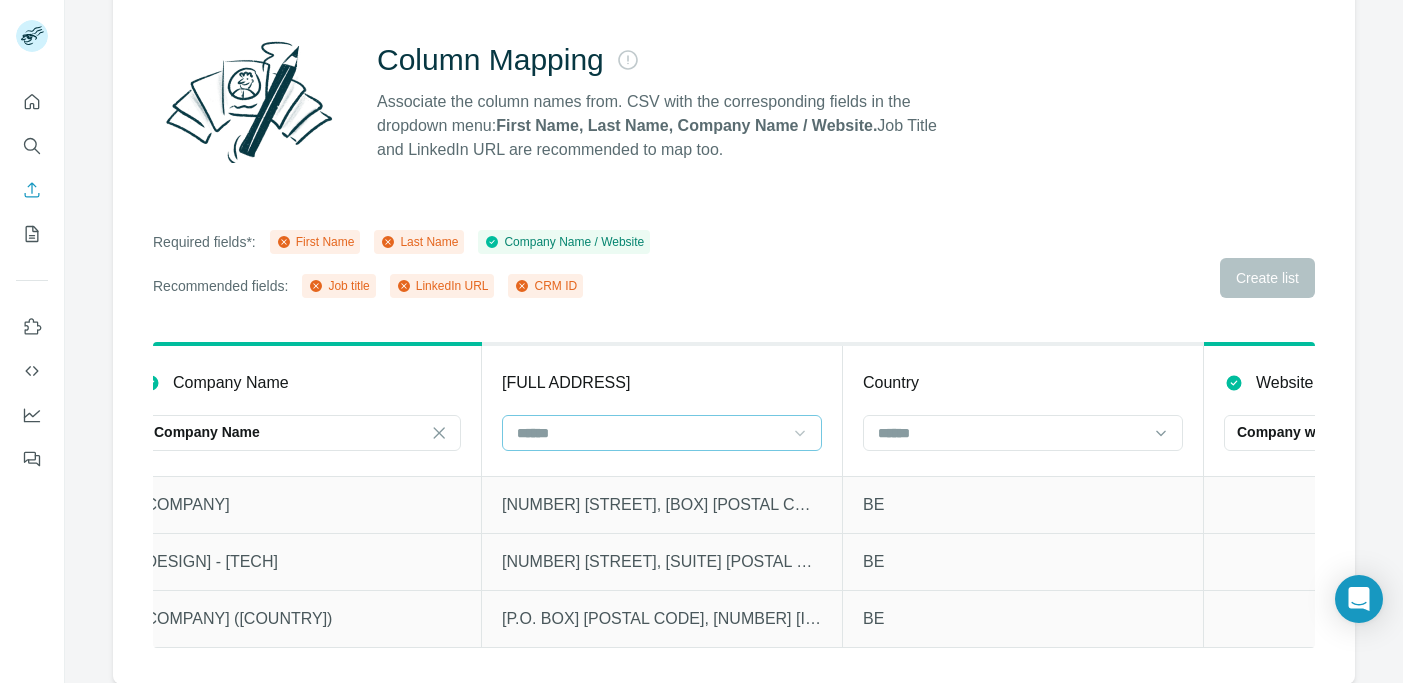 scroll, scrollTop: 0, scrollLeft: 36, axis: horizontal 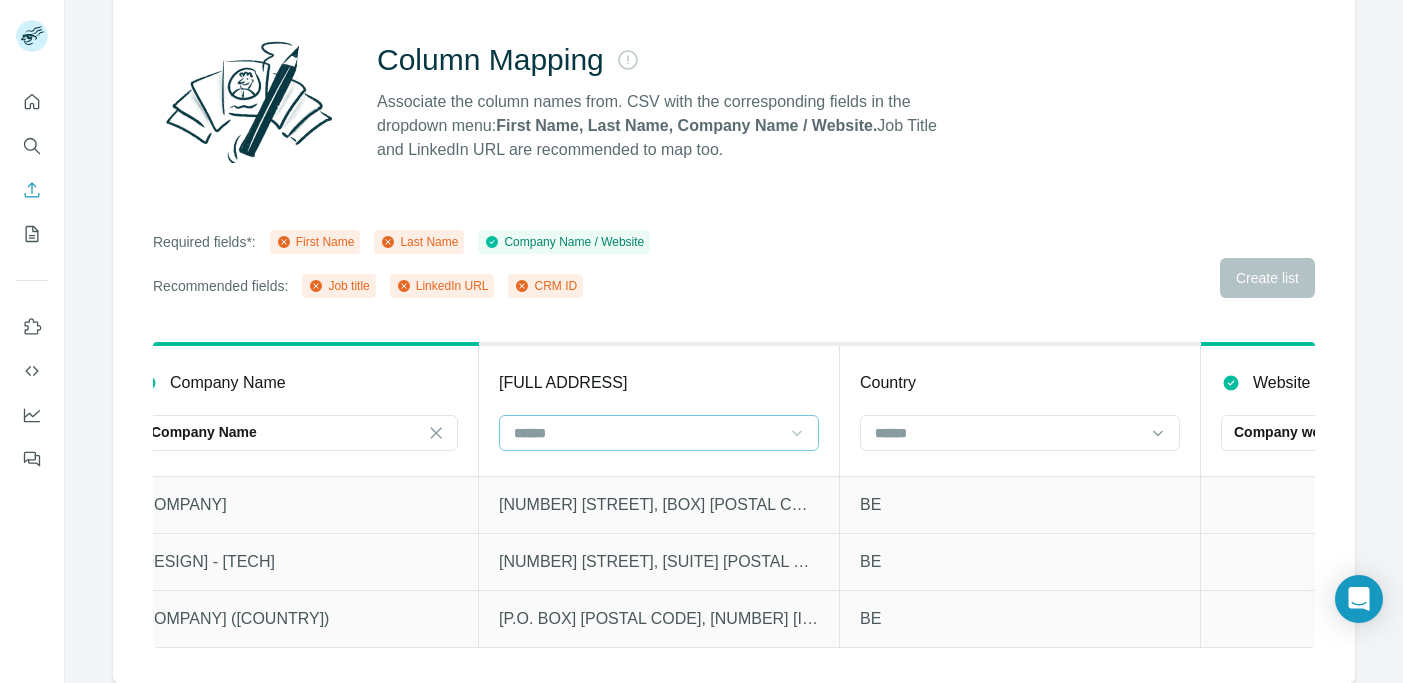 click at bounding box center [647, 433] 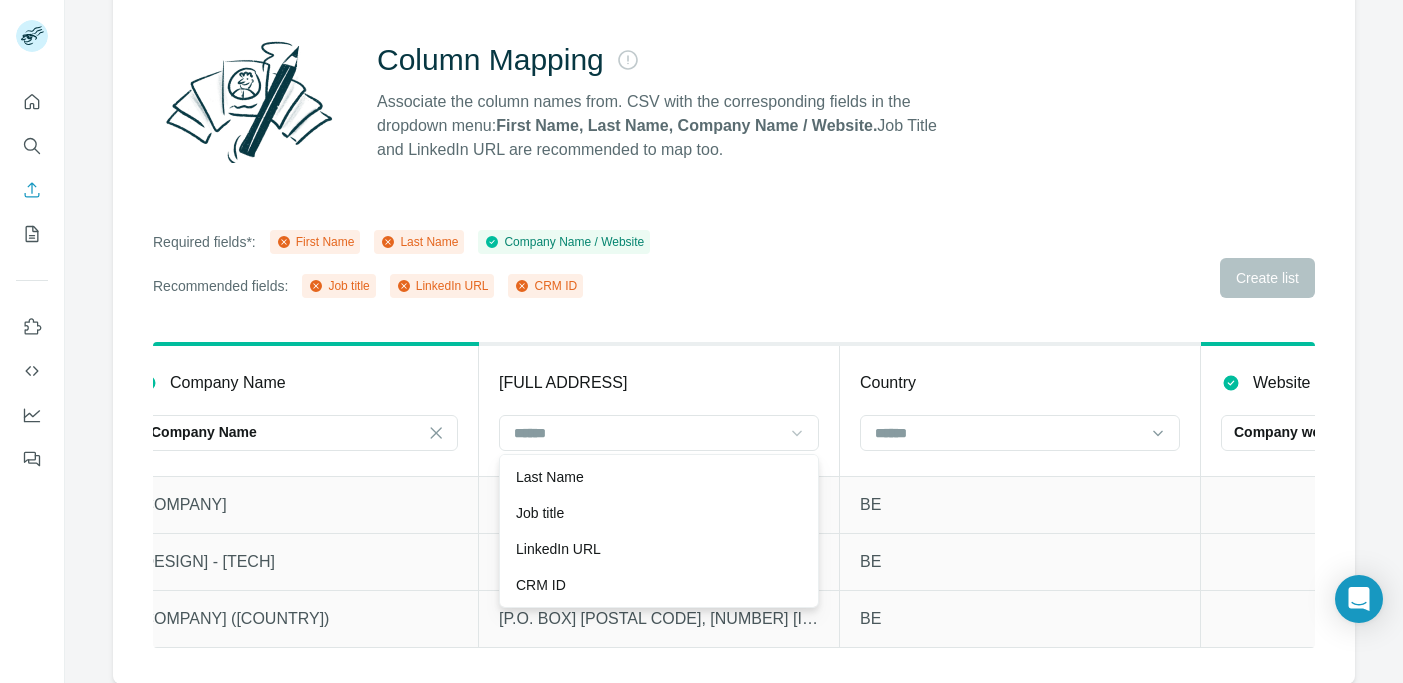 click on "Column Mapping Associate the column names from. CSV with the corresponding fields in the dropdown menu:  [FIRST NAME], [LAST NAME], [COMPANY NAME] / [WEBSITE].  [JOB TITLE] and [LINKEDIN URL] are recommended to map too. Required fields*: [FIRST NAME] [LAST NAME] [COMPANY NAME] / [WEBSITE] Recommended fields: [JOB TITLE] [LINKEDIN URL] [CRM ID] Create list [COMPANY NAME] [COMPANY NAME] [FULL ADDRESS] [COUNTRY] [WEBSITE] [COMPANY WEBSITE] [EMAIL] [PHONE NUMBER] [OPERATIONAL STATUS] [COMPANY] [NUMBER] [STREET], [BOX] [POSTAL CODE], [CITY]  [COUNTRY] [POSTAL CODE] [COMPANY] [NUMBER] [STREET], [SUITE] [POSTAL CODE], [CITY]  [COUNTRY] [POSTAL CODE] [COMPANY] [P.O. BOX] [POSTAL CODE], [NUMBER] [INTERNATIONAL CENTRE], [CITY] [POSTAL CODE], [COUNTRY], *[NUMBER] [COMPANY]" at bounding box center (734, 333) 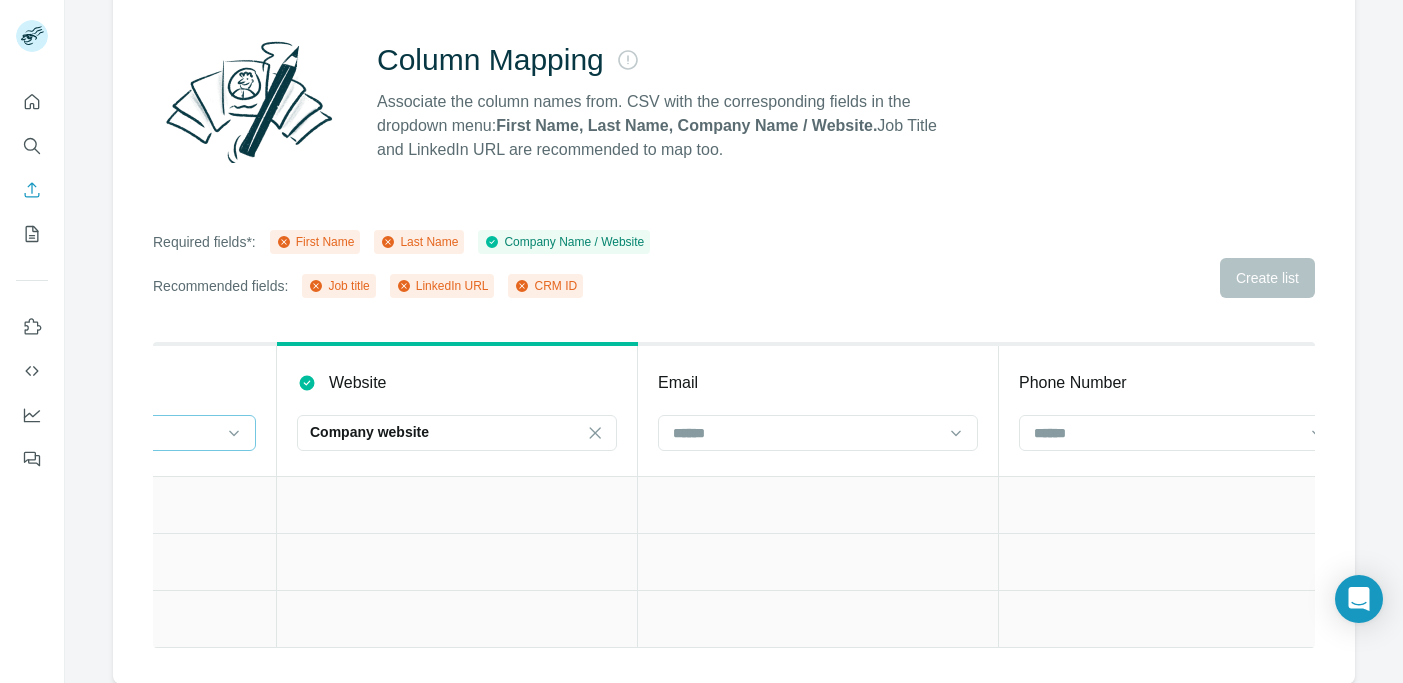 scroll, scrollTop: 0, scrollLeft: 966, axis: horizontal 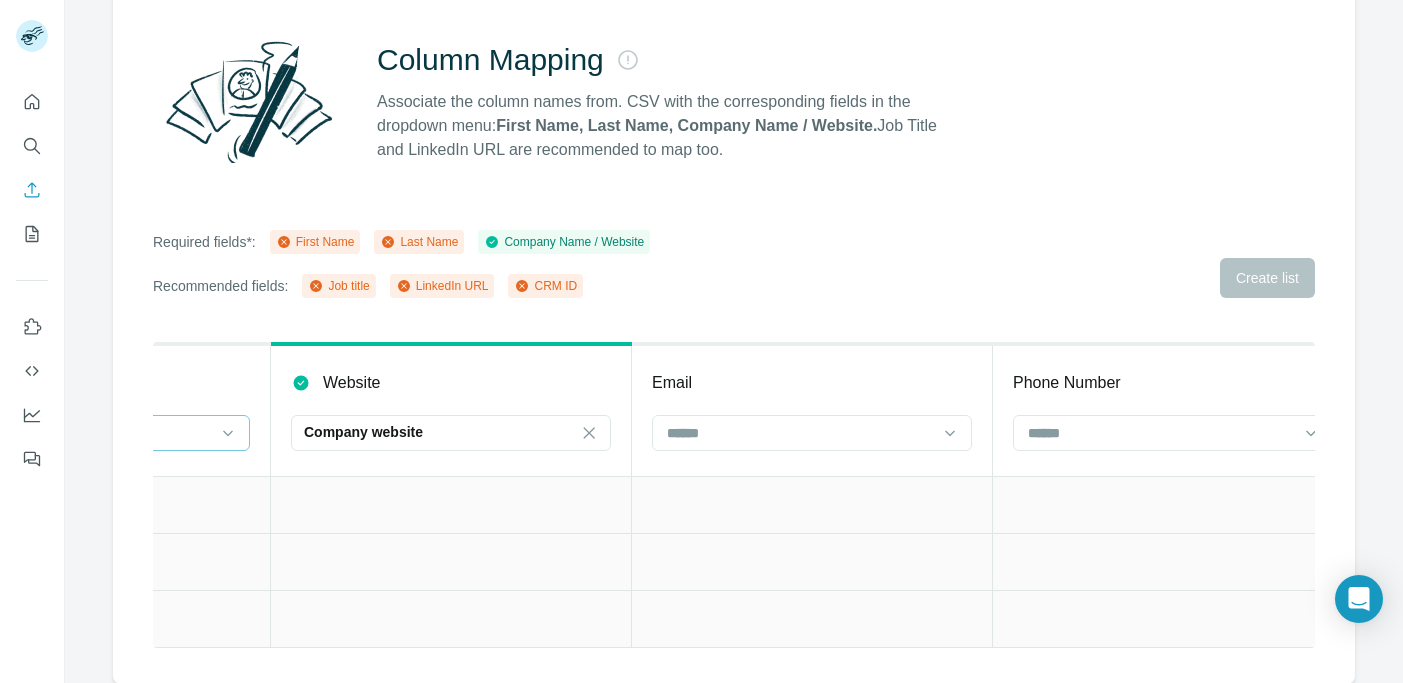 click at bounding box center [800, 433] 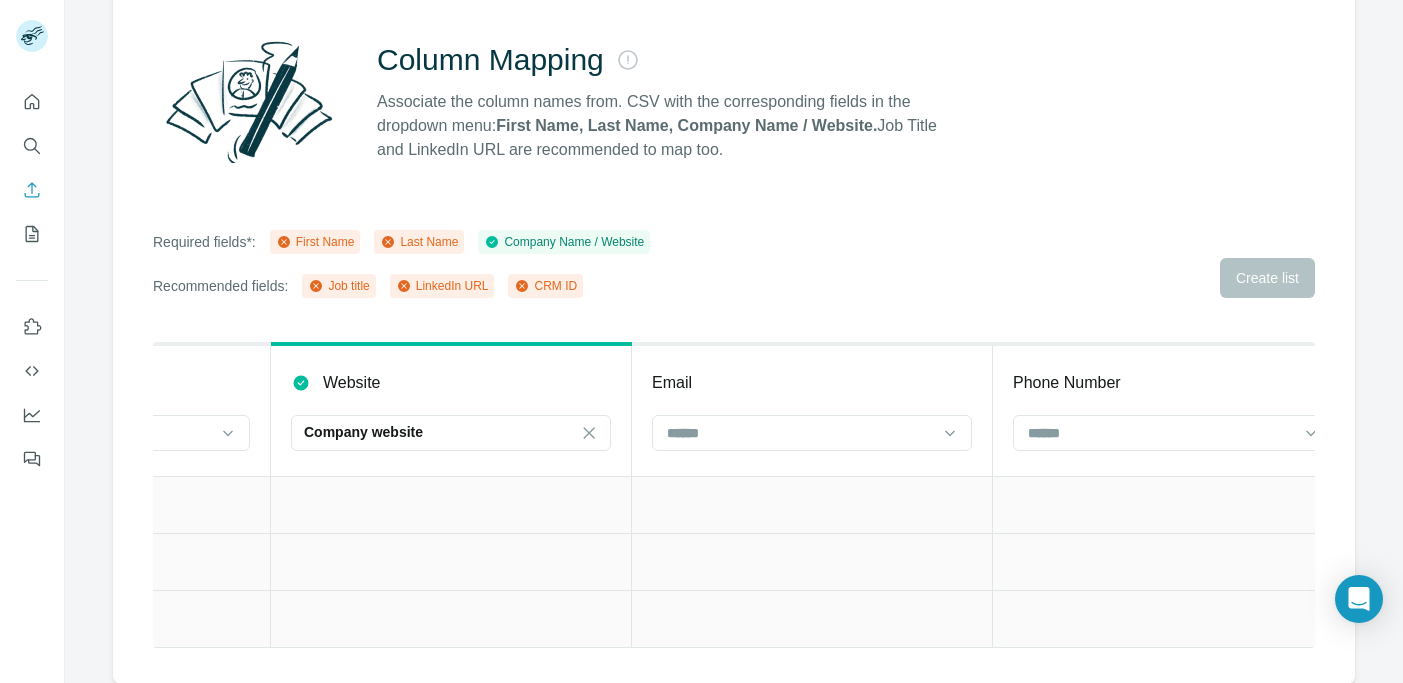 click on "Column Mapping Associate the column names from. CSV with the corresponding fields in the dropdown menu:  [FIRST NAME], [LAST NAME], [COMPANY NAME] / [WEBSITE].  [JOB TITLE] and [LINKEDIN URL] are recommended to map too. Required fields*: [FIRST NAME] [LAST NAME] [COMPANY NAME] / [WEBSITE] Recommended fields: [JOB TITLE] [LINKEDIN URL] [CRM ID] Create list [COMPANY NAME] [COMPANY NAME] [FULL ADDRESS] [COUNTRY] [WEBSITE] [COMPANY WEBSITE] [EMAIL] [PHONE NUMBER] [OPERATIONAL STATUS] [COMPANY] [NUMBER] [STREET], [BOX] [POSTAL CODE], [CITY]  [COUNTRY] [POSTAL CODE] [COMPANY] [NUMBER] [STREET], [SUITE] [POSTAL CODE], [CITY]  [COUNTRY] [POSTAL CODE] [COMPANY] [P.O. BOX] [POSTAL CODE], [NUMBER] [INTERNATIONAL CENTRE], [CITY] [POSTAL CODE], [COUNTRY], *[NUMBER] [COMPANY]" at bounding box center (734, 333) 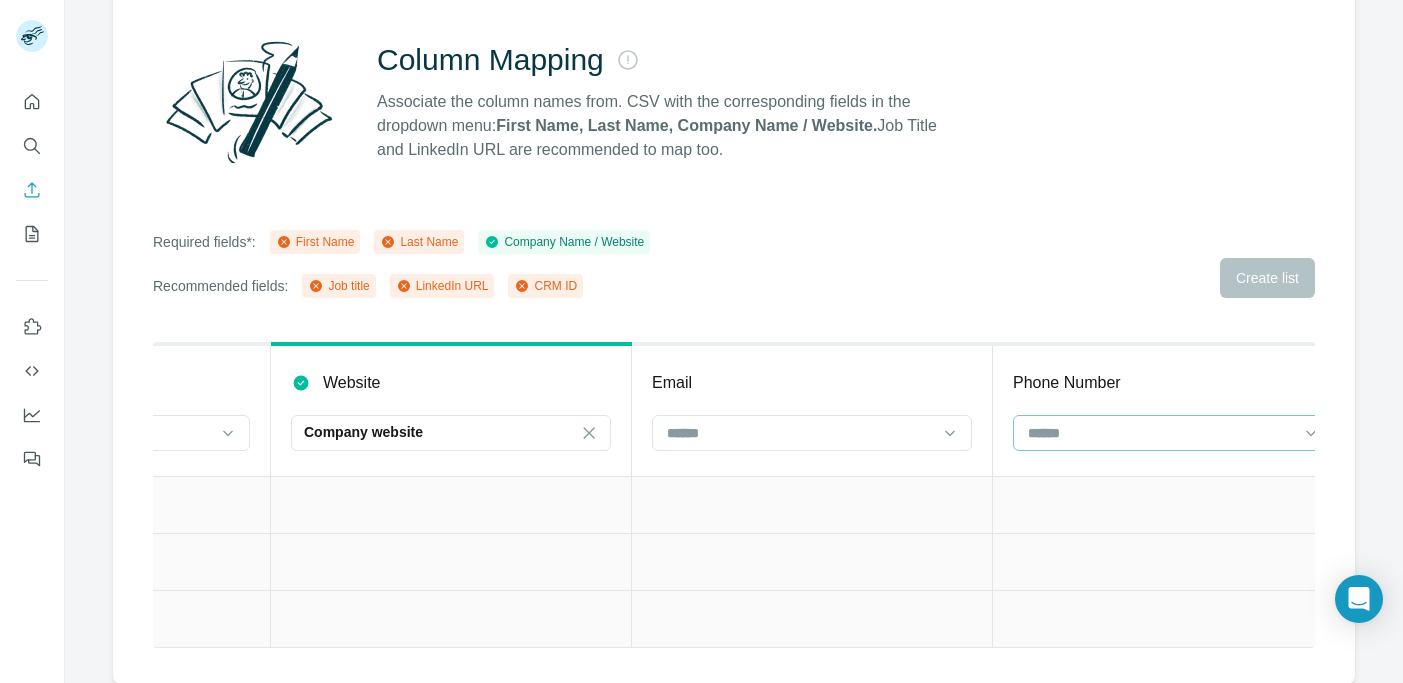 click at bounding box center [1161, 433] 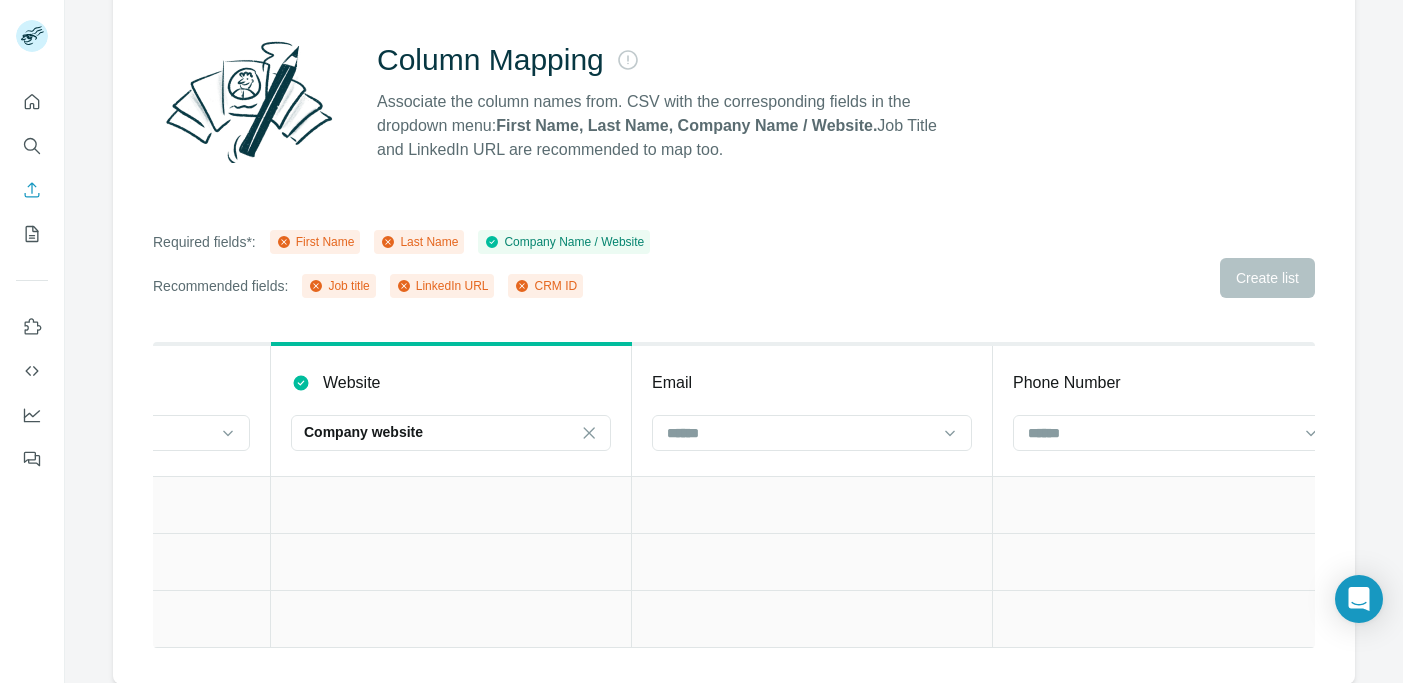 click on "Required fields*: First Name Last Name Company Name / Website Recommended fields: Job title LinkedIn URL CRM ID Create list" at bounding box center (734, 264) 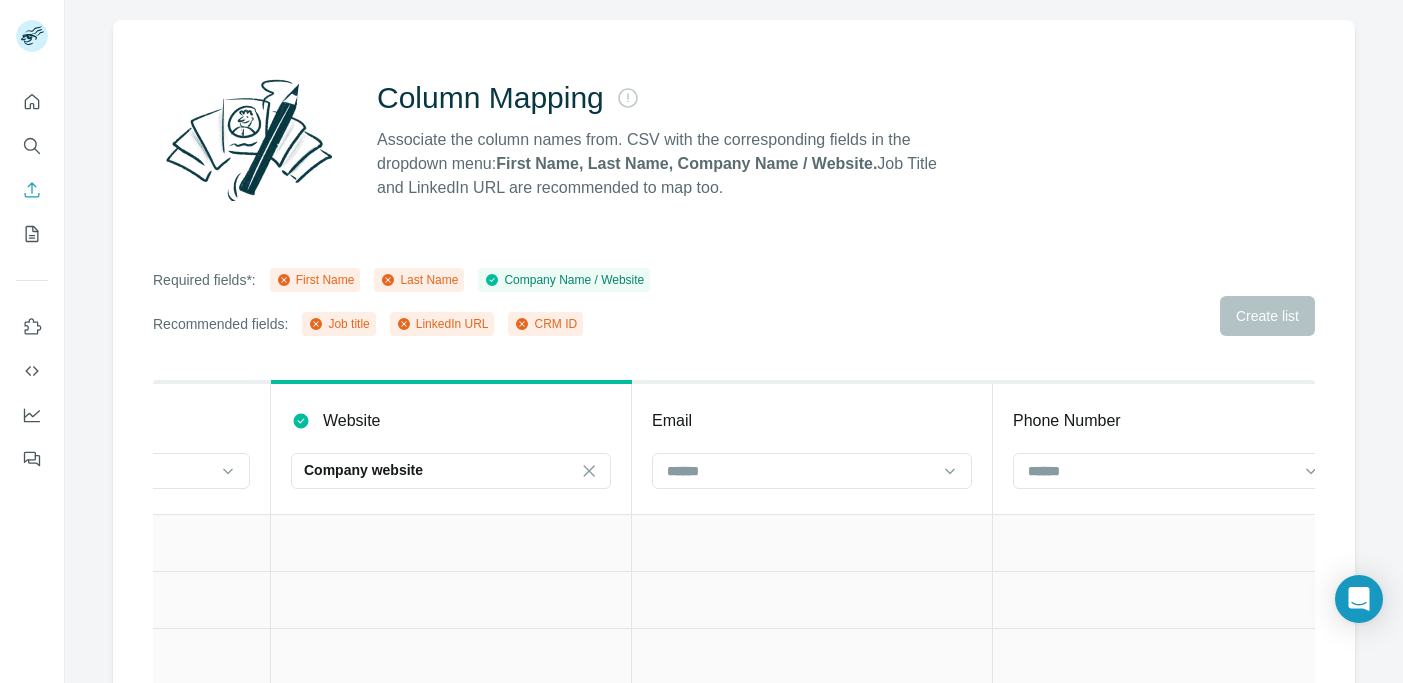 scroll, scrollTop: 135, scrollLeft: 0, axis: vertical 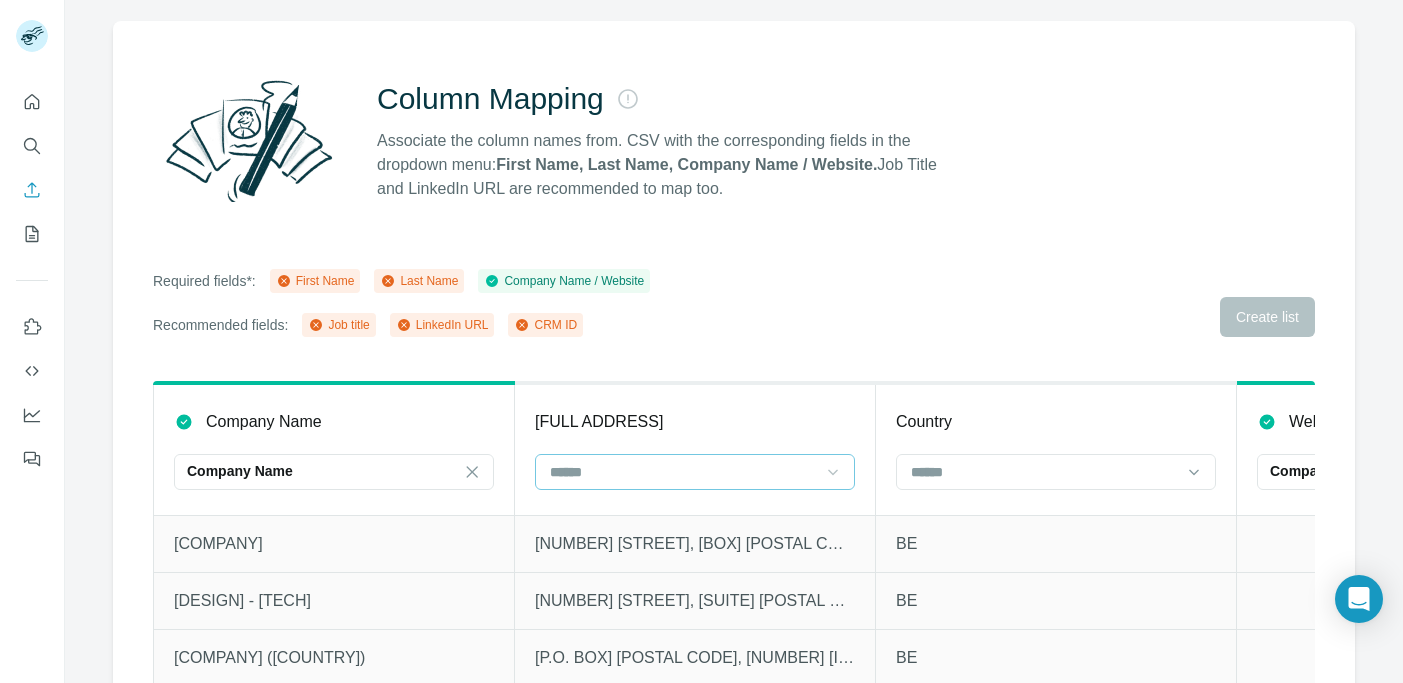click at bounding box center [683, 472] 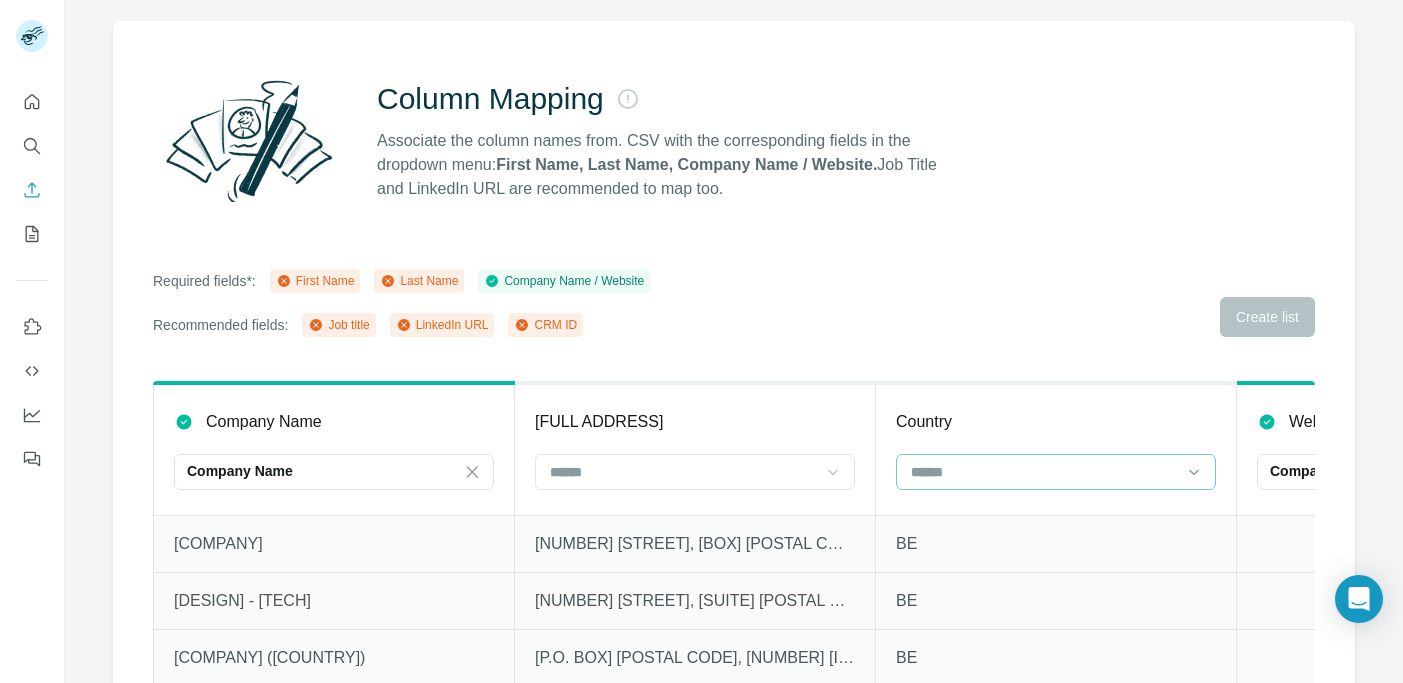 click at bounding box center (1044, 472) 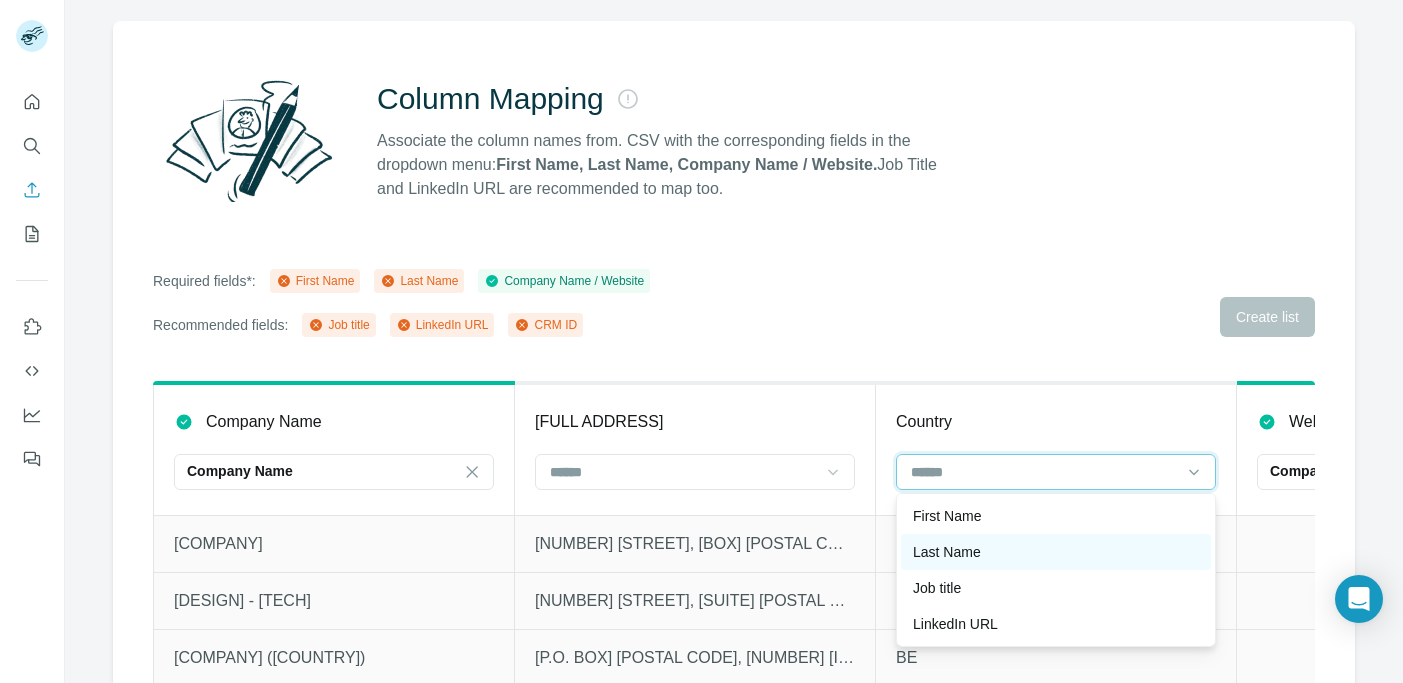 scroll, scrollTop: 36, scrollLeft: 0, axis: vertical 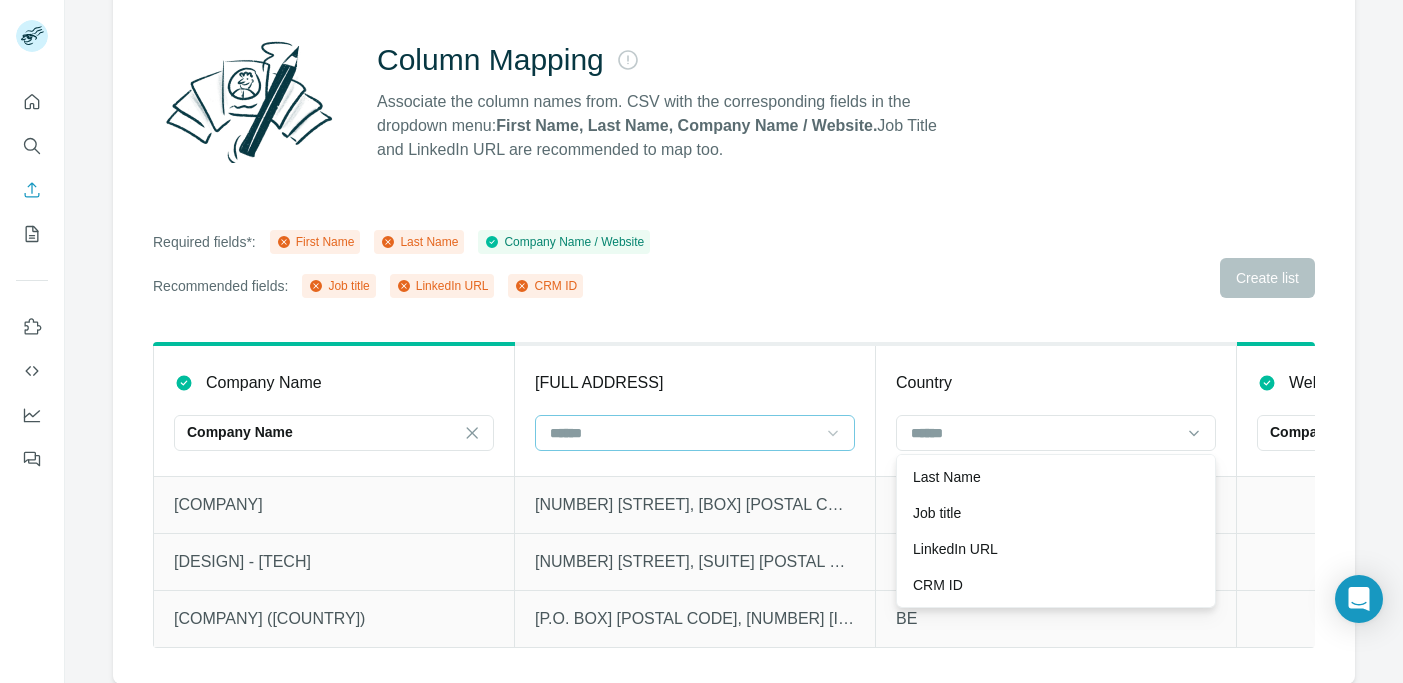 click at bounding box center (683, 433) 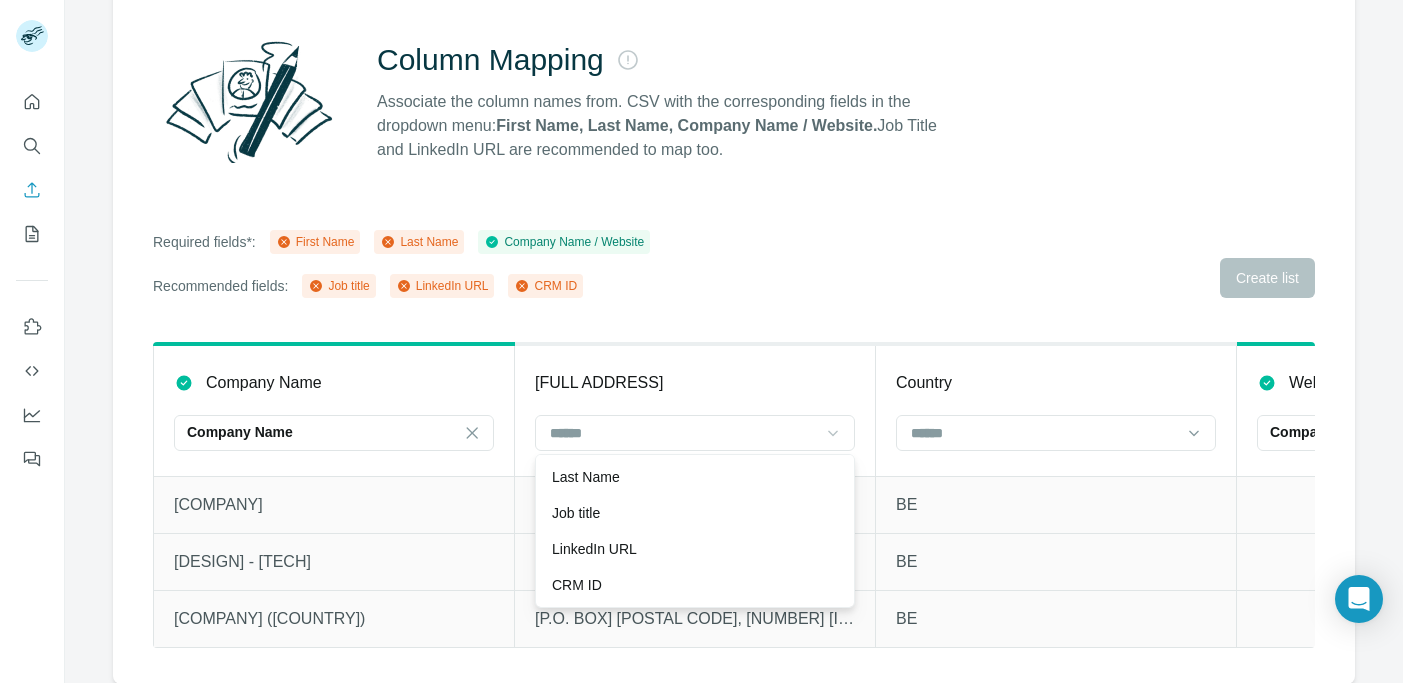 click on "Column Mapping Associate the column names from. CSV with the corresponding fields in the dropdown menu:  [FIRST NAME], [LAST NAME], [COMPANY NAME] / [WEBSITE].  [JOB TITLE] and [LINKEDIN URL] are recommended to map too. Required fields*: [FIRST NAME] [LAST NAME] [COMPANY NAME] / [WEBSITE] Recommended fields: [JOB TITLE] [LINKEDIN URL] [CRM ID] Create list [COMPANY NAME] [COMPANY NAME] [FULL ADDRESS] [COUNTRY] [WEBSITE] [COMPANY WEBSITE] [EMAIL] [PHONE NUMBER] [OPERATIONAL STATUS] [COMPANY] [NUMBER] [STREET], [BOX] [POSTAL CODE], [CITY]  [COUNTRY] [POSTAL CODE] [COMPANY] [NUMBER] [STREET], [SUITE] [POSTAL CODE], [CITY]  [COUNTRY] [POSTAL CODE] [COMPANY] [P.O. BOX] [POSTAL CODE], [NUMBER] [INTERNATIONAL CENTRE], [CITY] [POSTAL CODE], [COUNTRY], *[NUMBER] [COMPANY]" at bounding box center [734, 333] 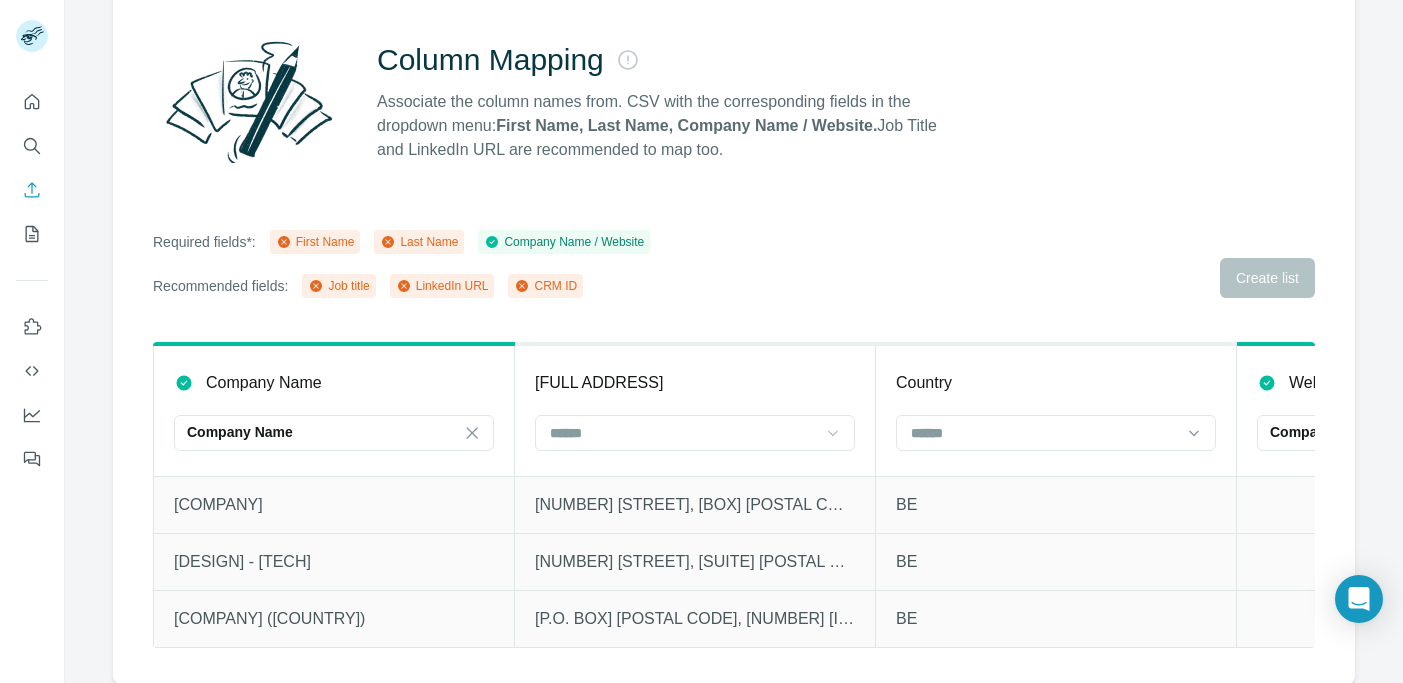 click on "Required fields*: First Name Last Name Company Name / Website Recommended fields: Job title LinkedIn URL CRM ID Create list" at bounding box center [734, 264] 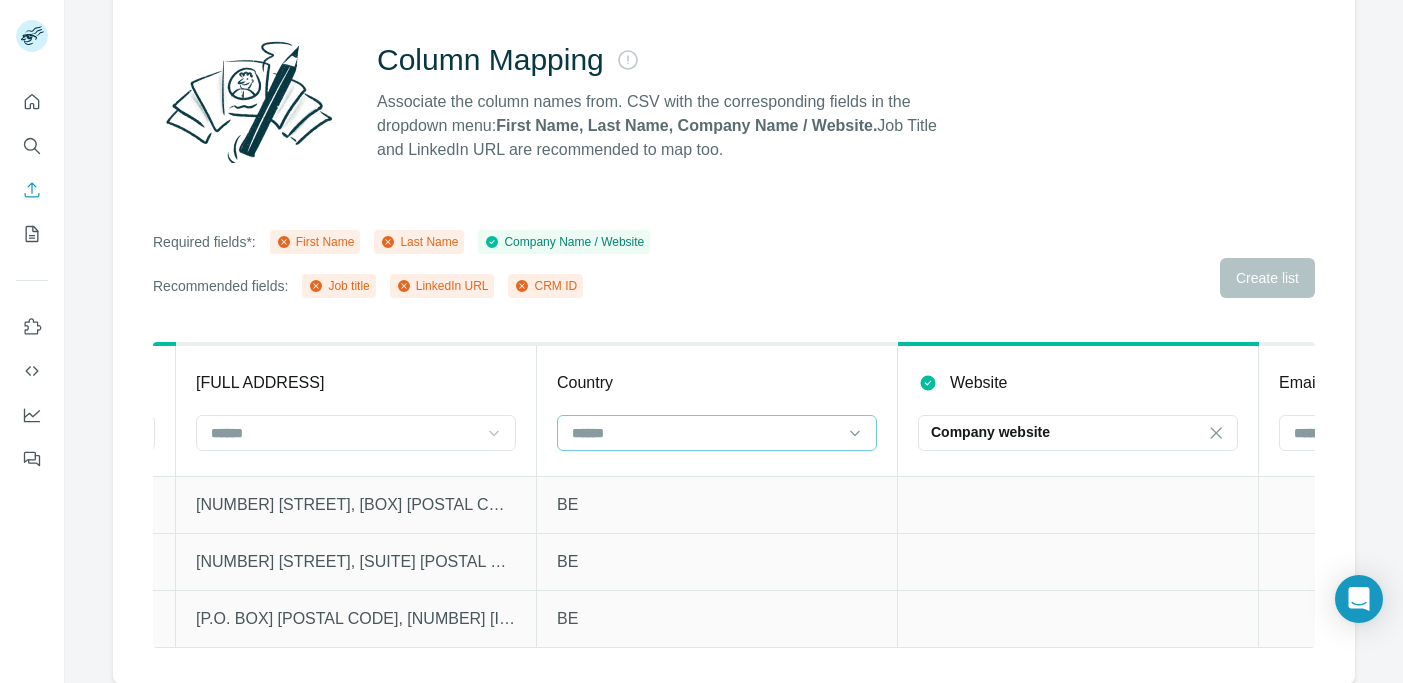 scroll, scrollTop: 0, scrollLeft: 347, axis: horizontal 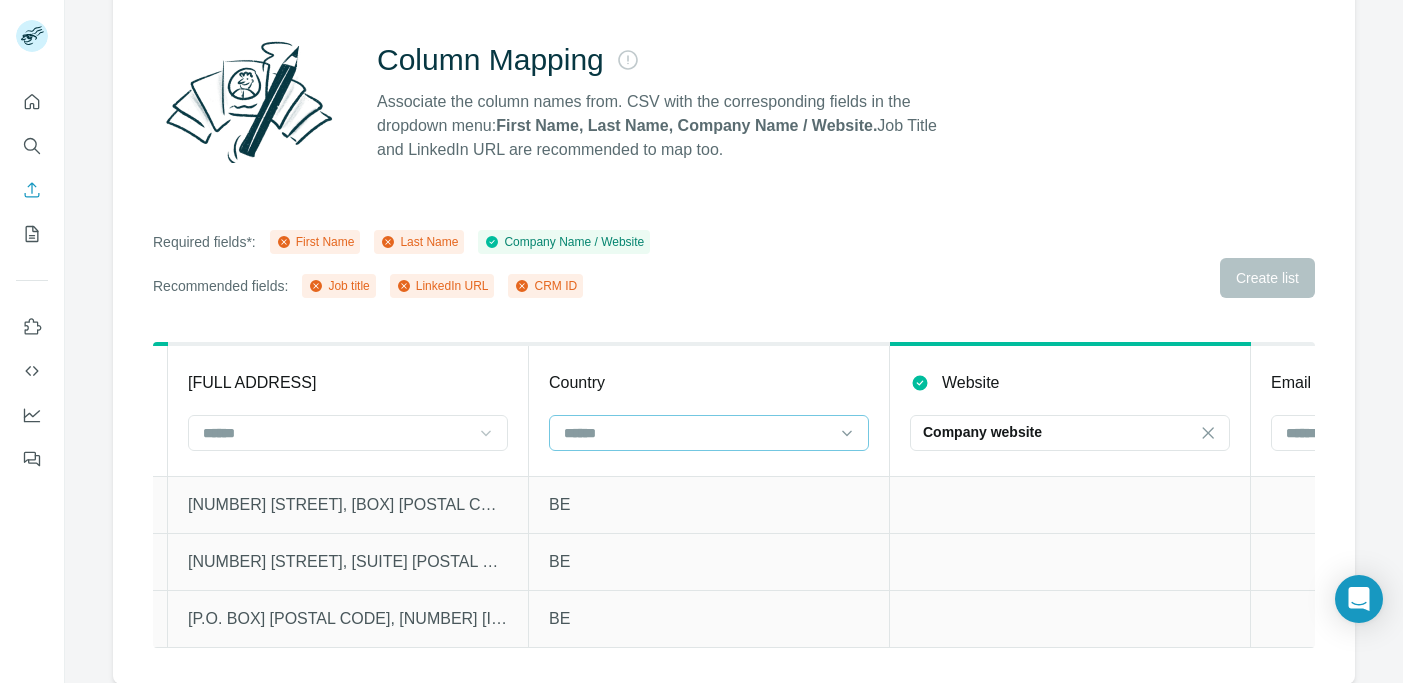 click 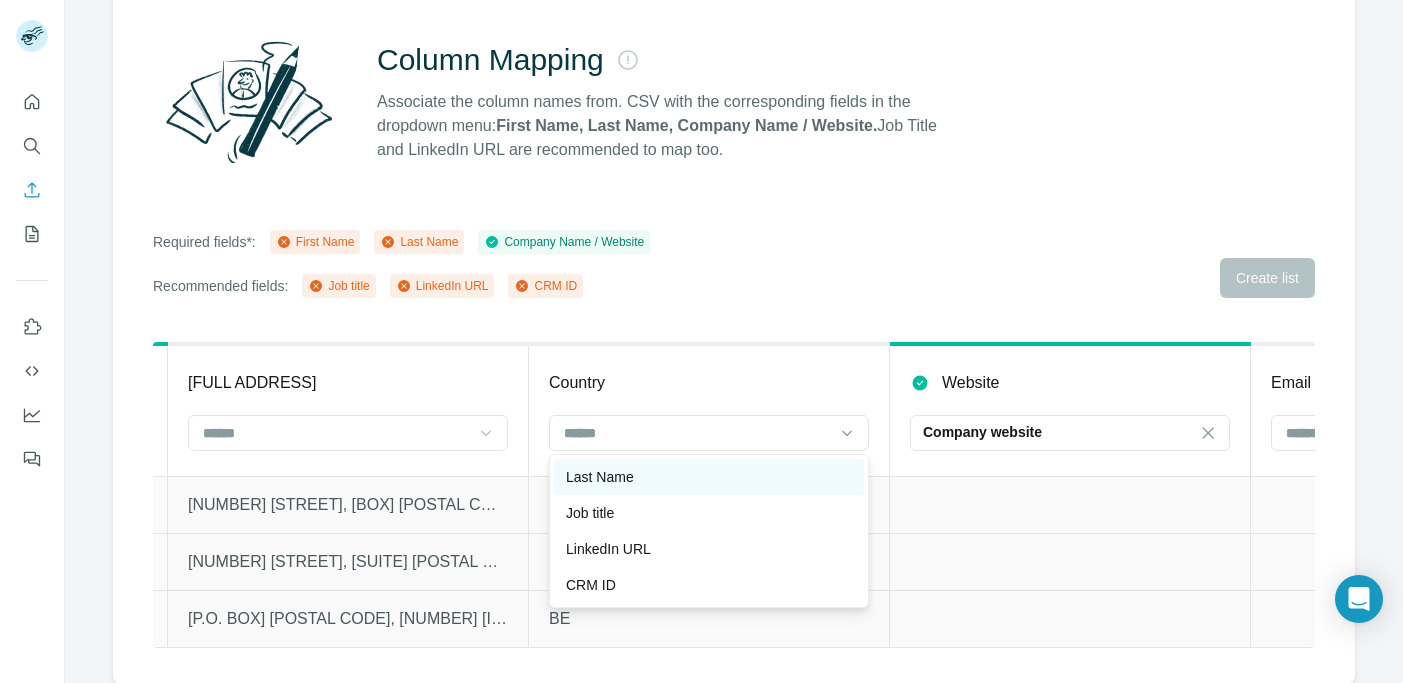 click on "Last Name" at bounding box center (709, 477) 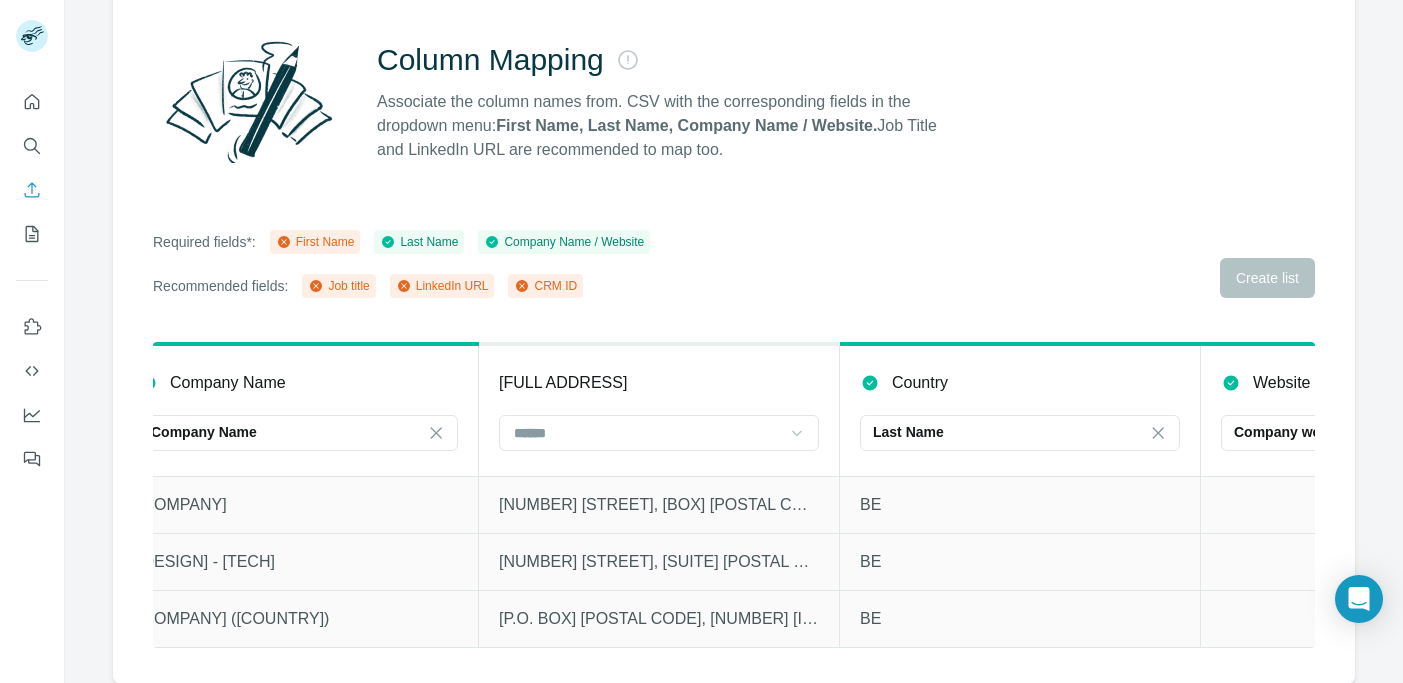 scroll, scrollTop: 0, scrollLeft: 0, axis: both 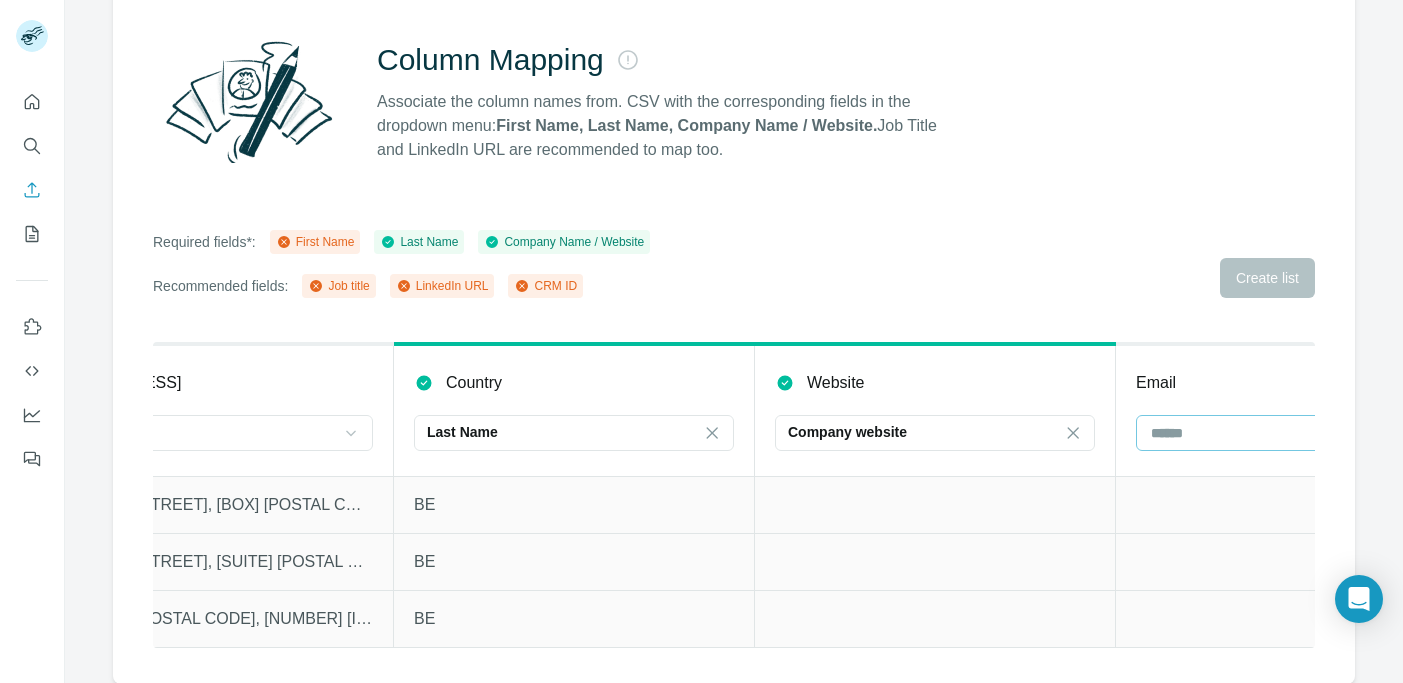 click at bounding box center (1284, 433) 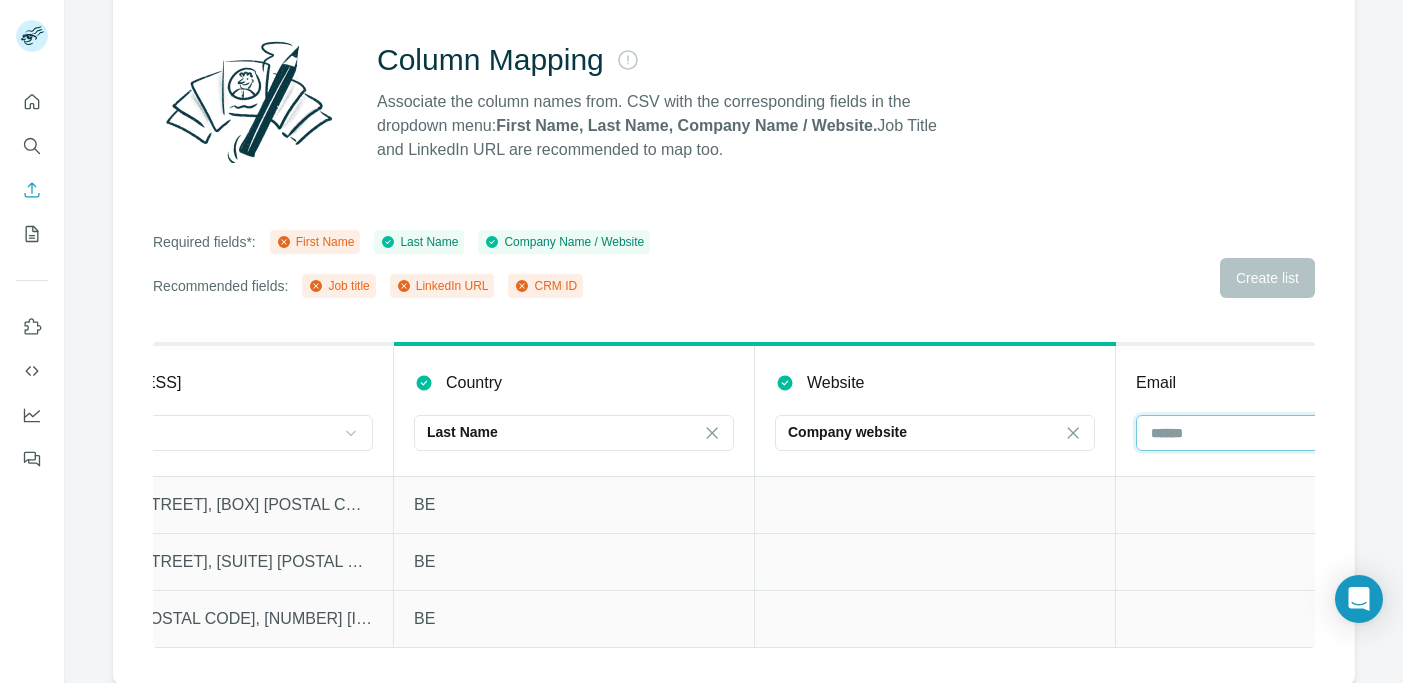 scroll, scrollTop: 0, scrollLeft: 586, axis: horizontal 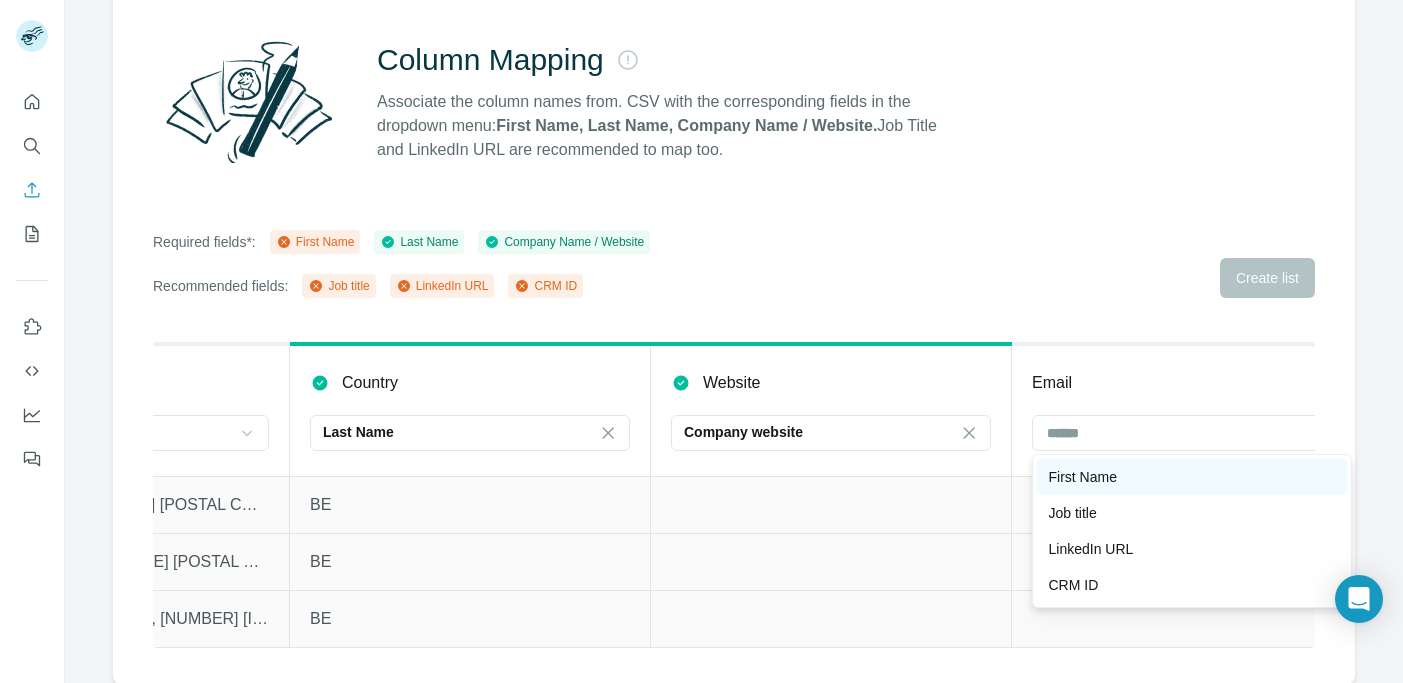 click on "First Name" at bounding box center [1192, 477] 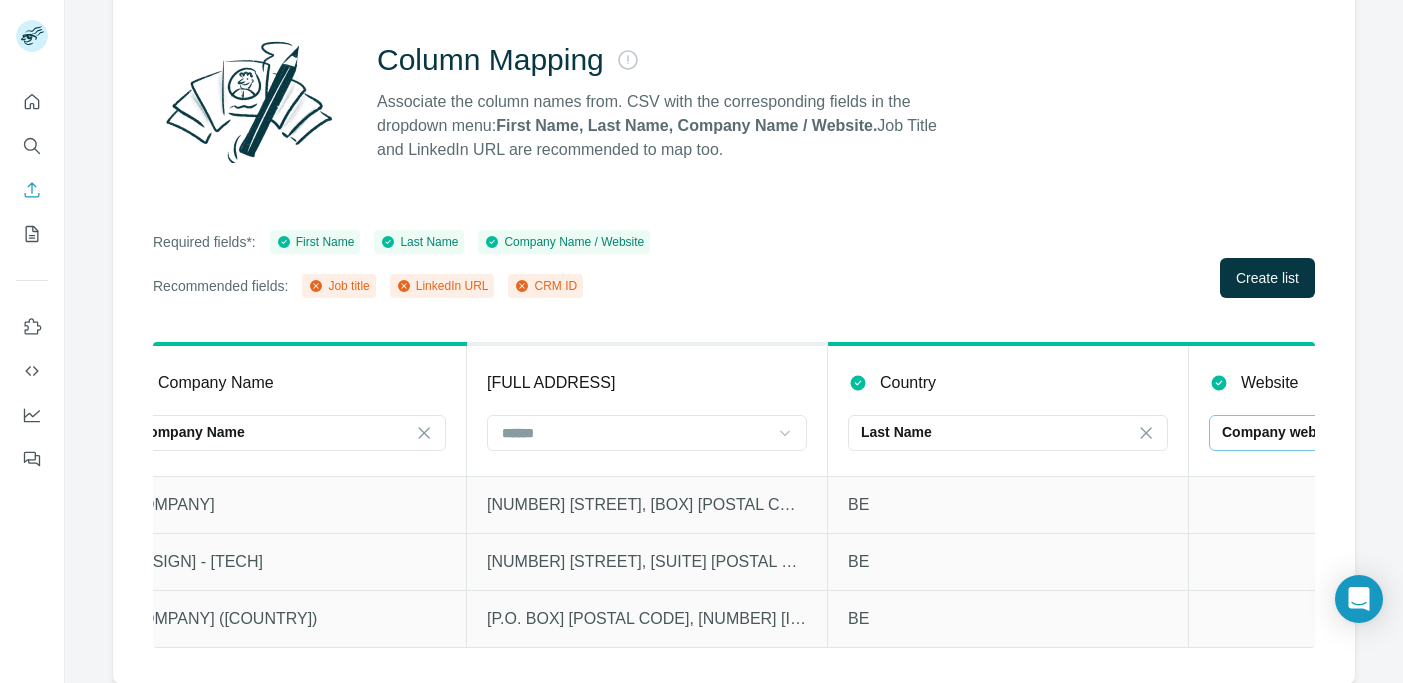 scroll, scrollTop: 0, scrollLeft: 0, axis: both 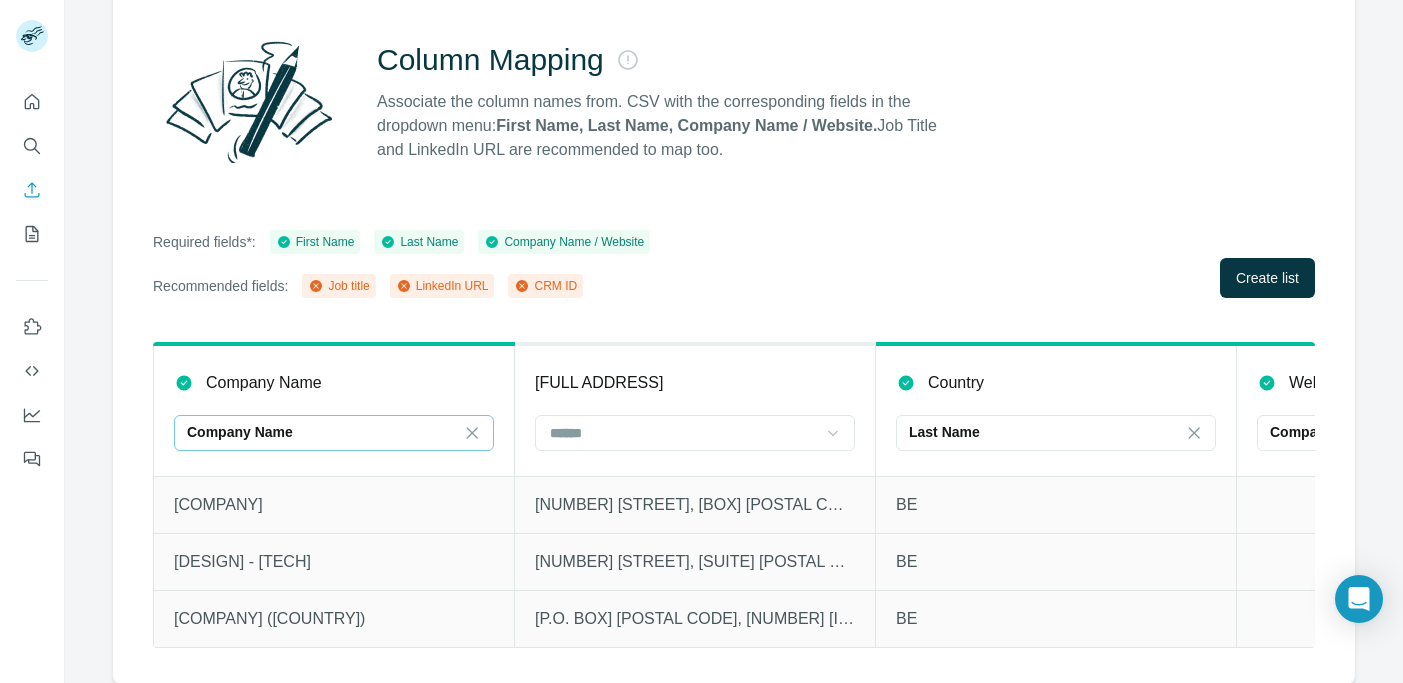 click on "Company Name" at bounding box center [322, 432] 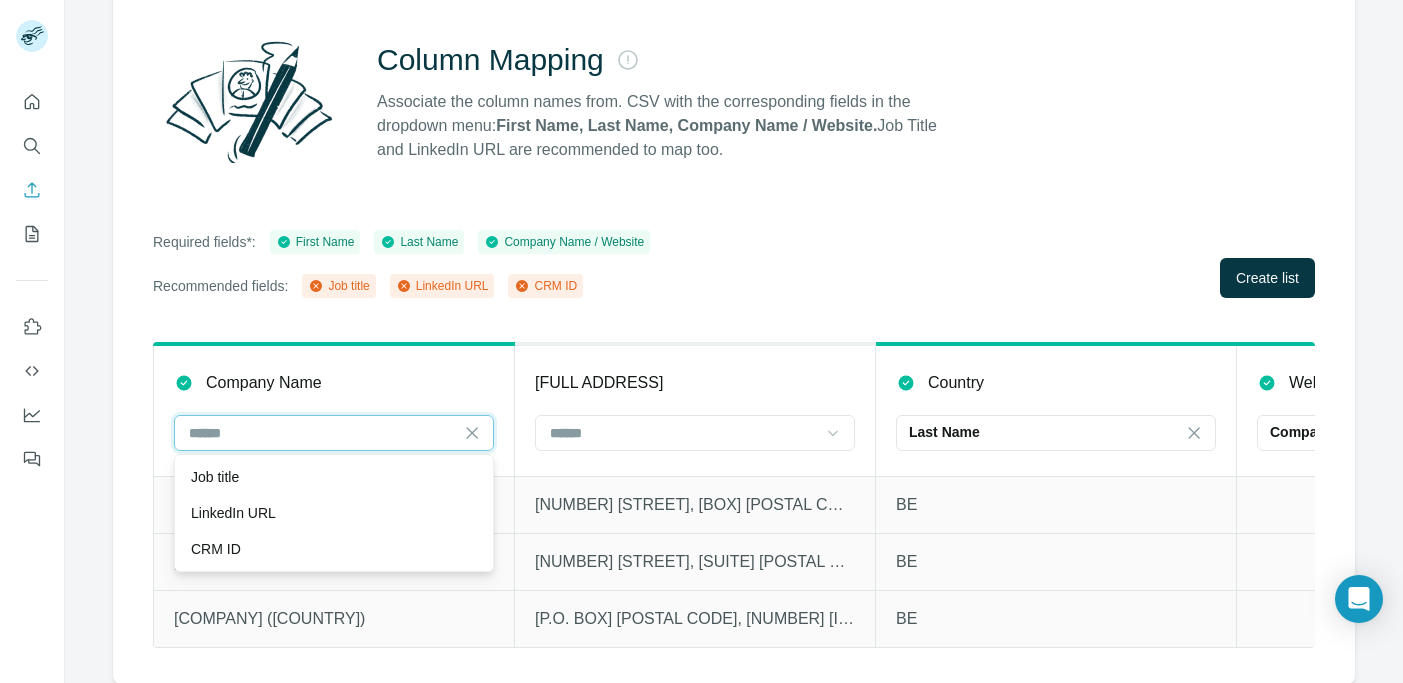 scroll, scrollTop: 0, scrollLeft: 0, axis: both 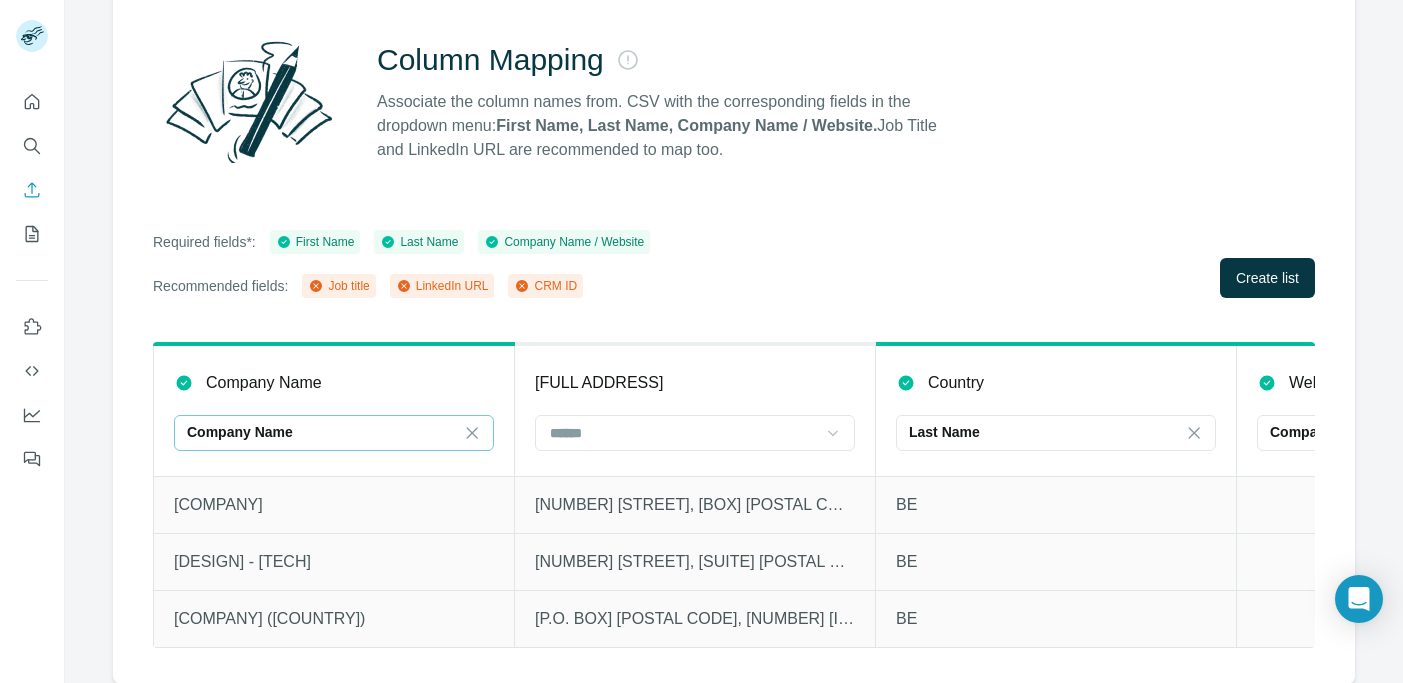 click on "Required fields*: First Name Last Name Company Name / Website Recommended fields: Job title LinkedIn URL CRM ID Create list" at bounding box center [734, 264] 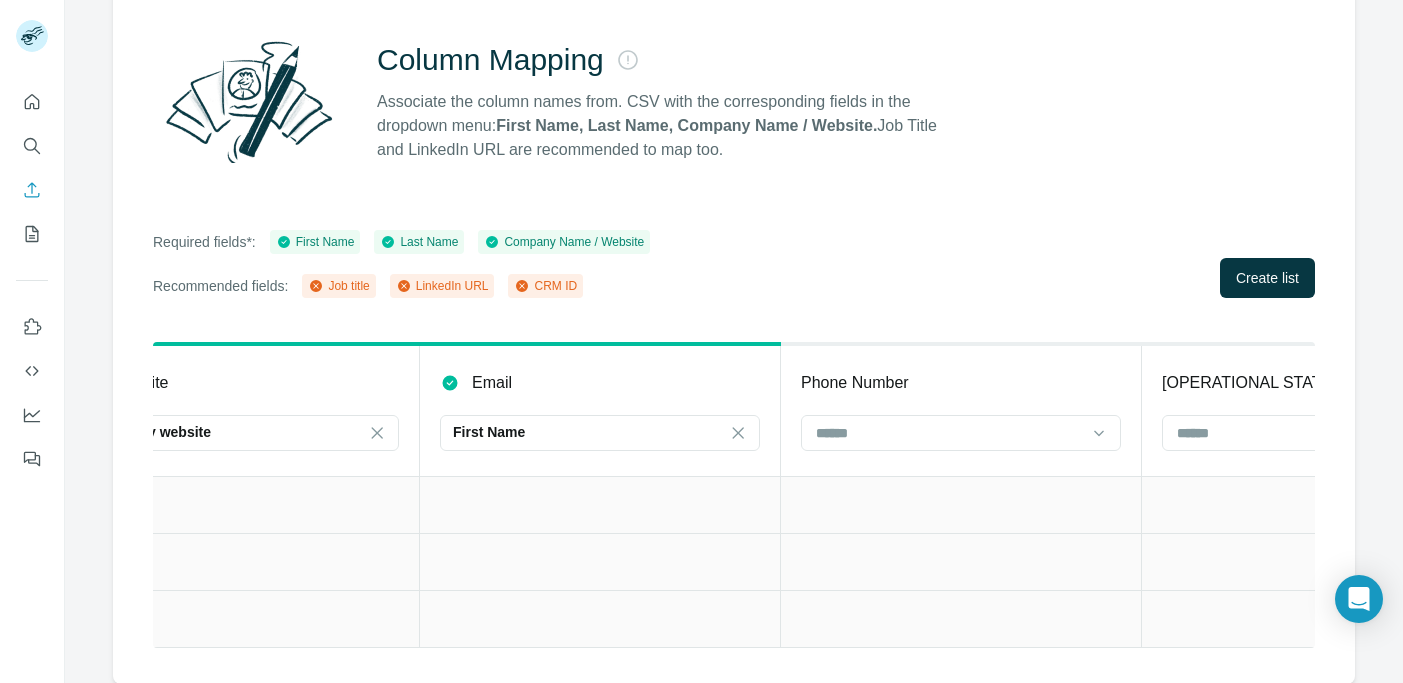 scroll, scrollTop: 0, scrollLeft: 1189, axis: horizontal 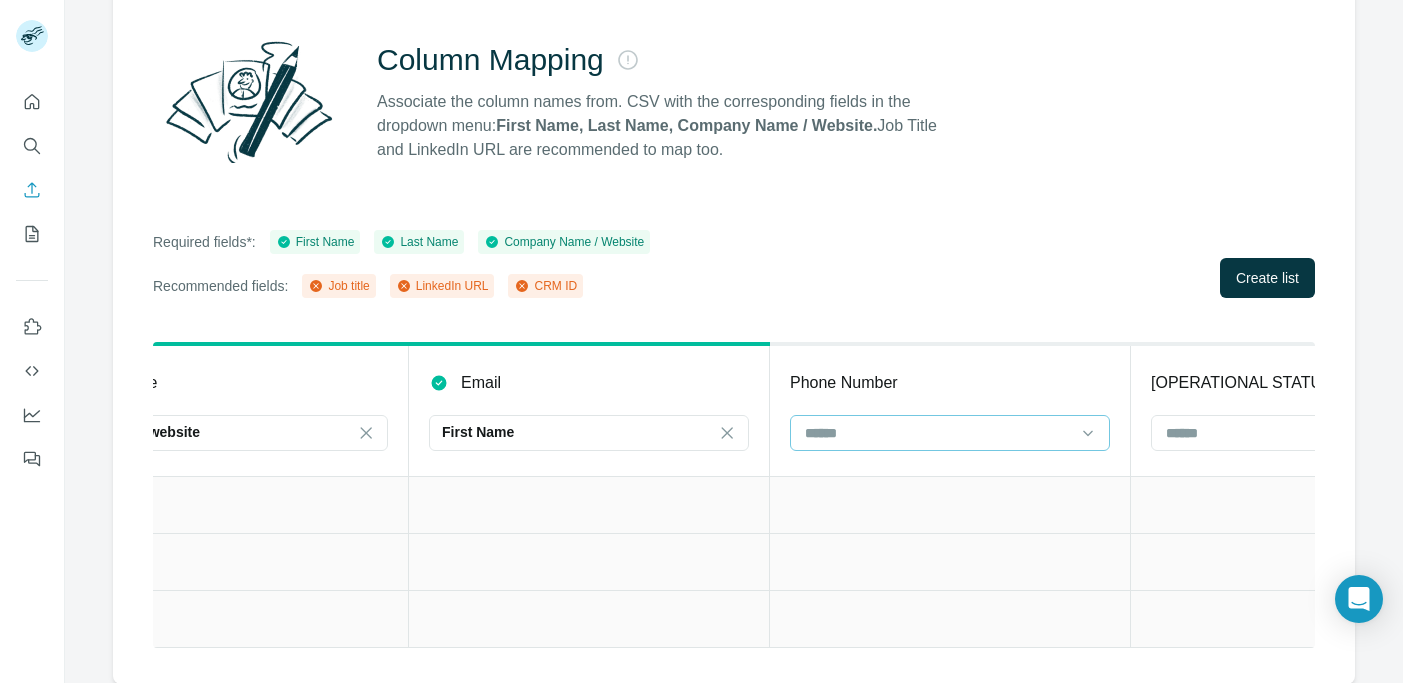 click at bounding box center (938, 433) 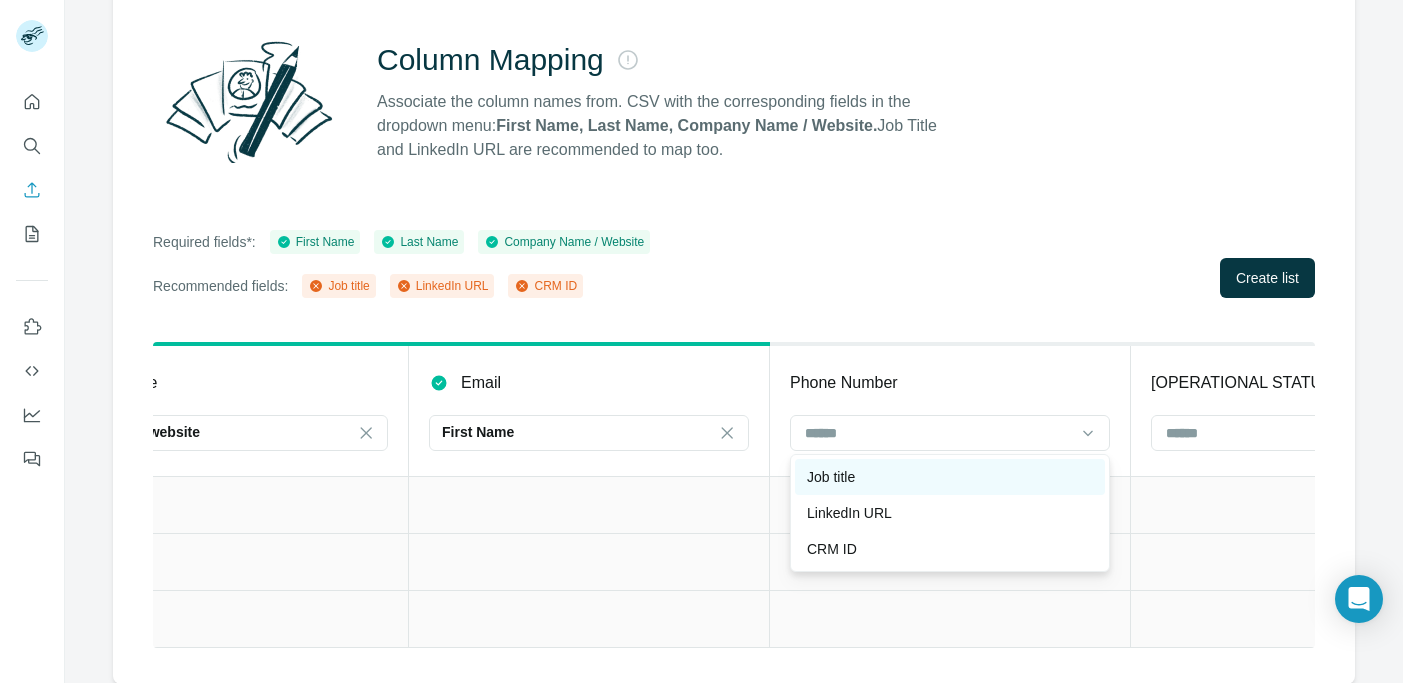 click on "Job title" at bounding box center (950, 477) 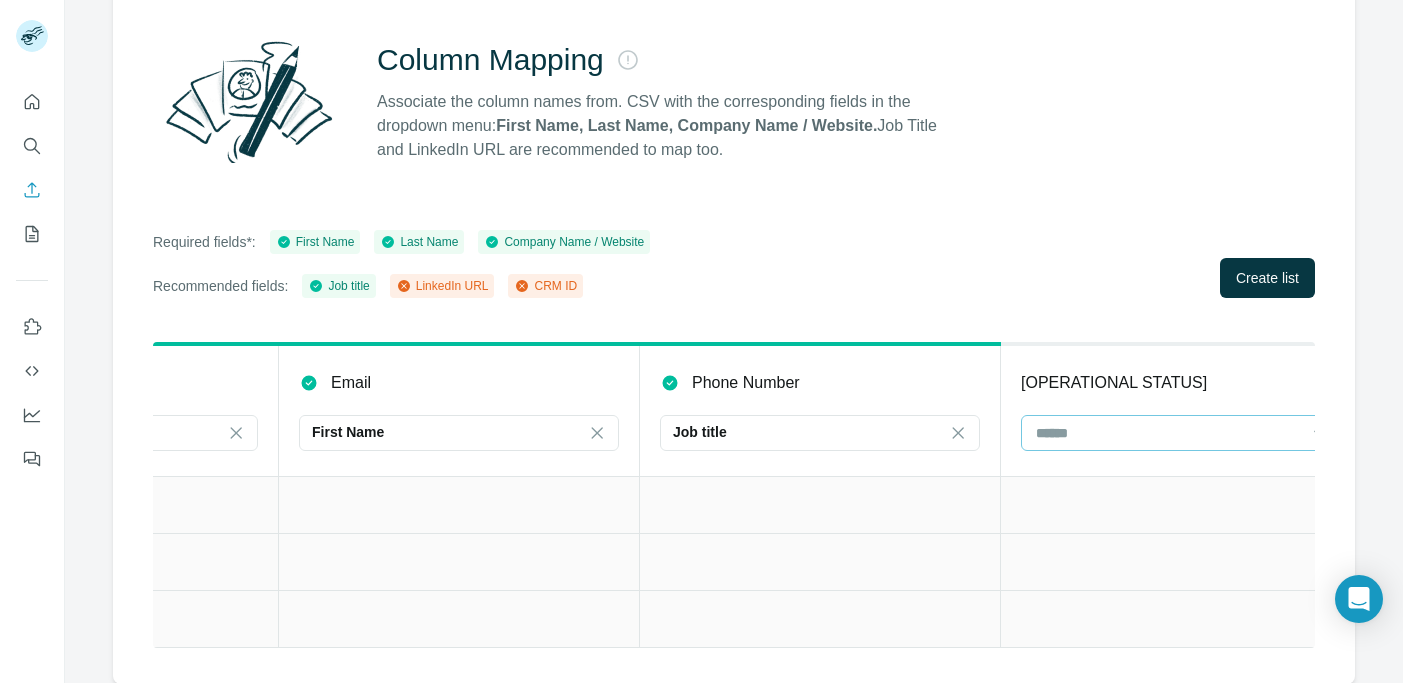 scroll, scrollTop: 0, scrollLeft: 1366, axis: horizontal 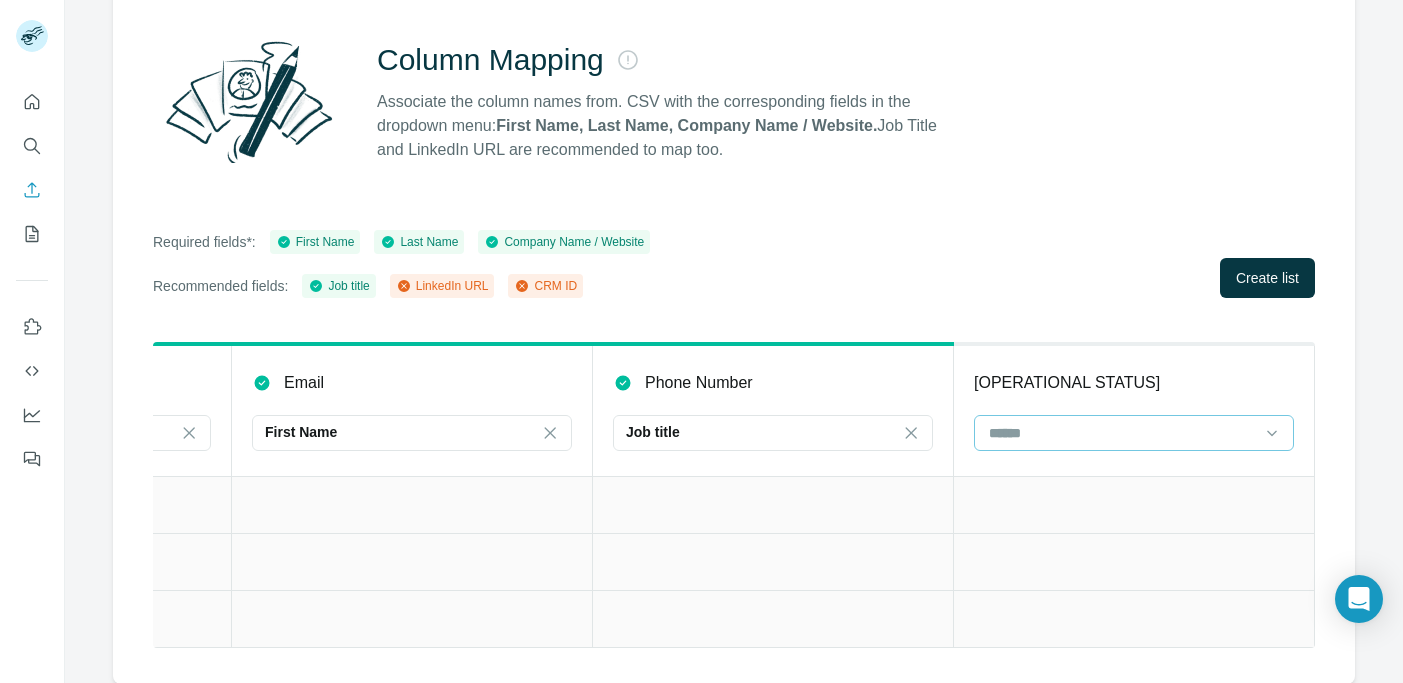 click at bounding box center [1122, 433] 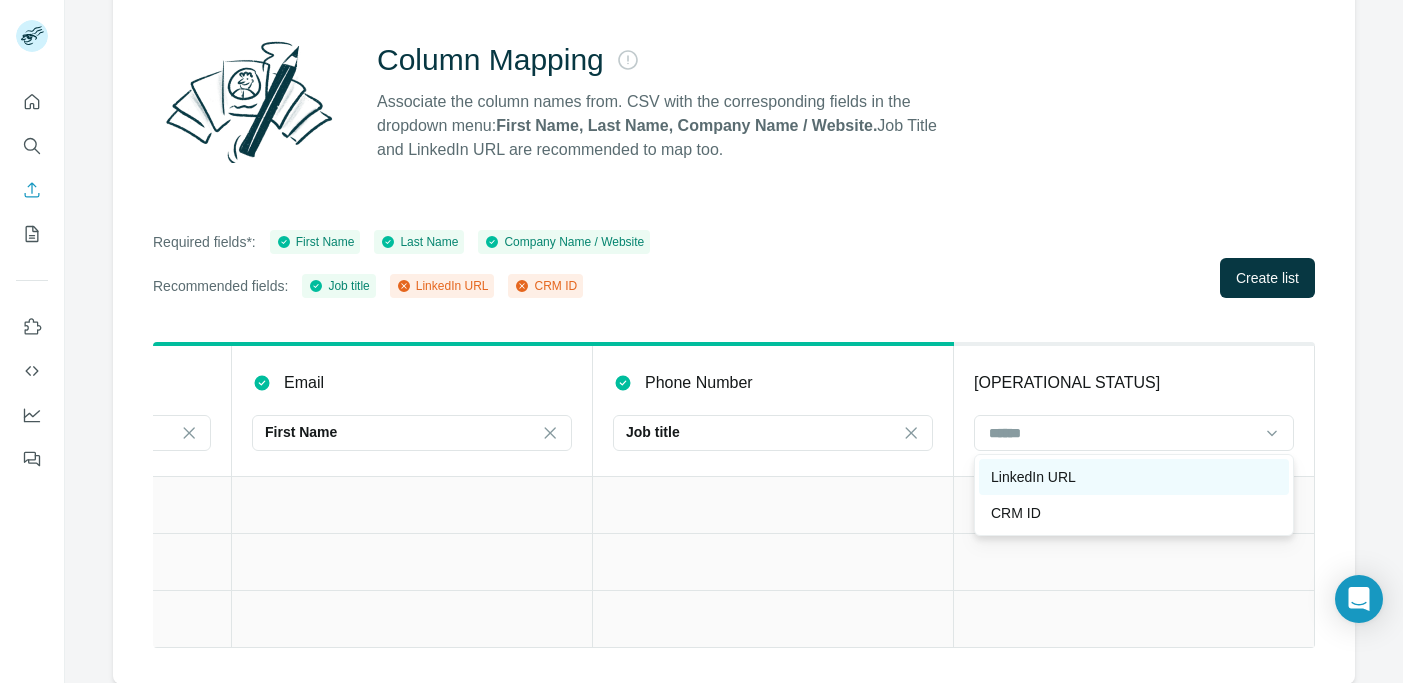 click on "LinkedIn URL" at bounding box center (1134, 477) 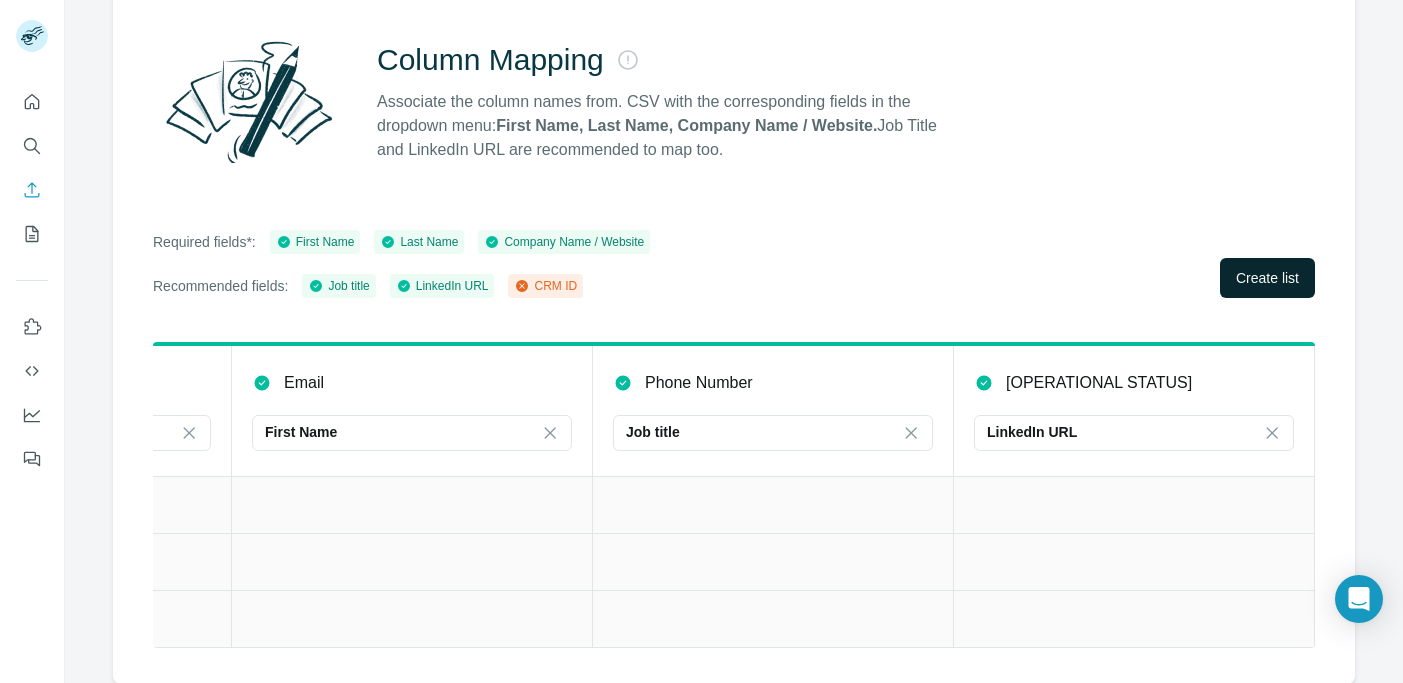 click on "Create list" at bounding box center (1267, 278) 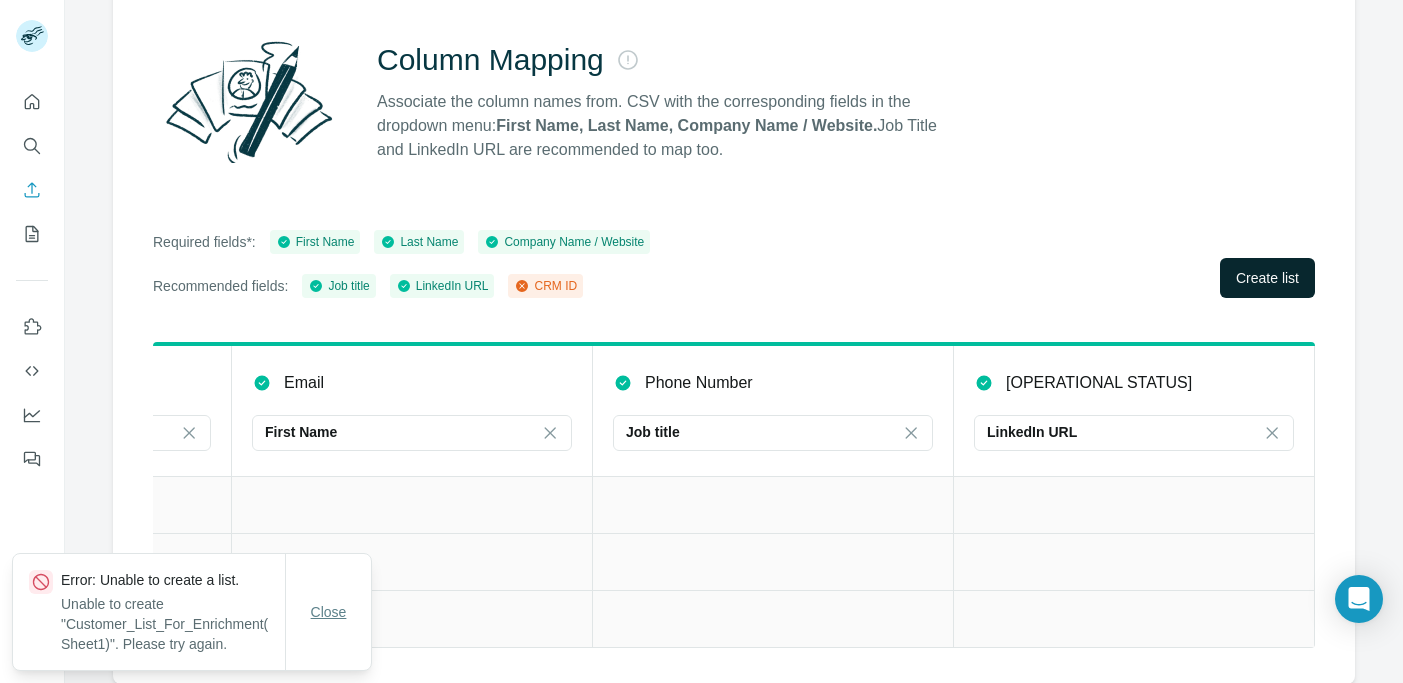 click on "Close" at bounding box center (329, 612) 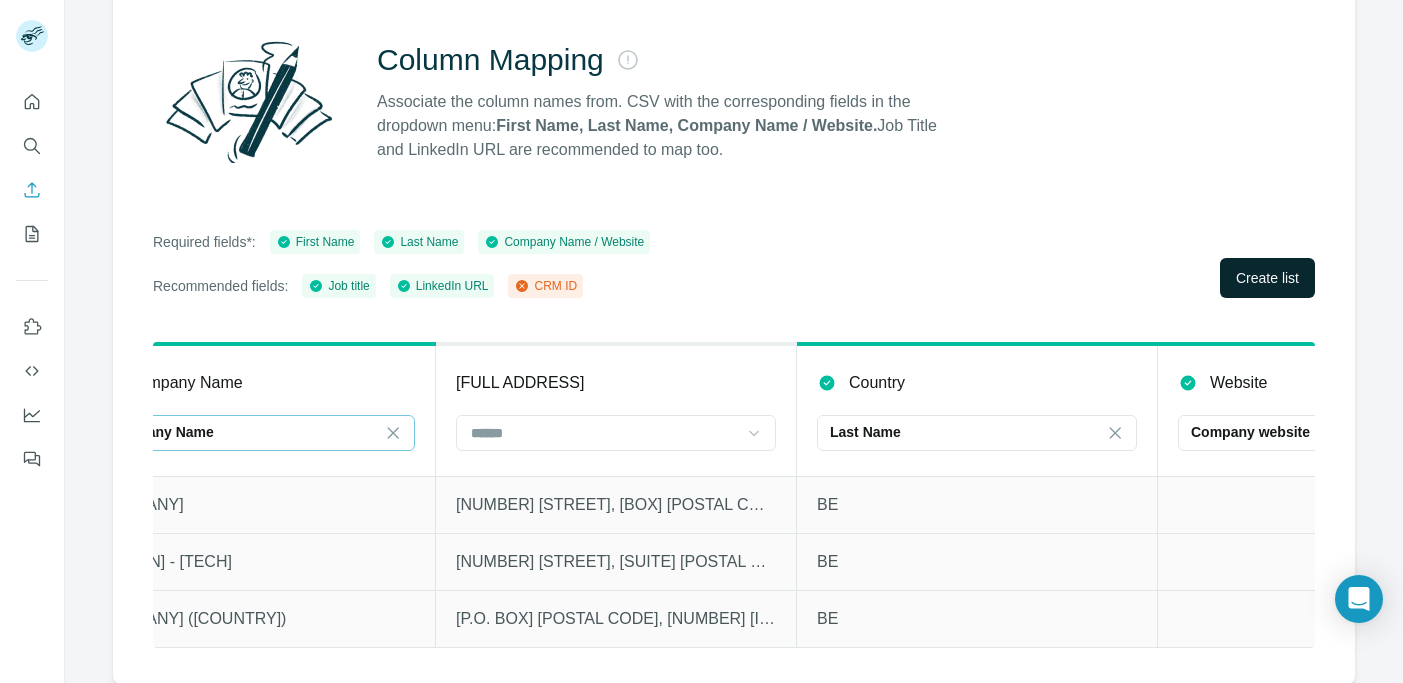 scroll, scrollTop: 0, scrollLeft: 0, axis: both 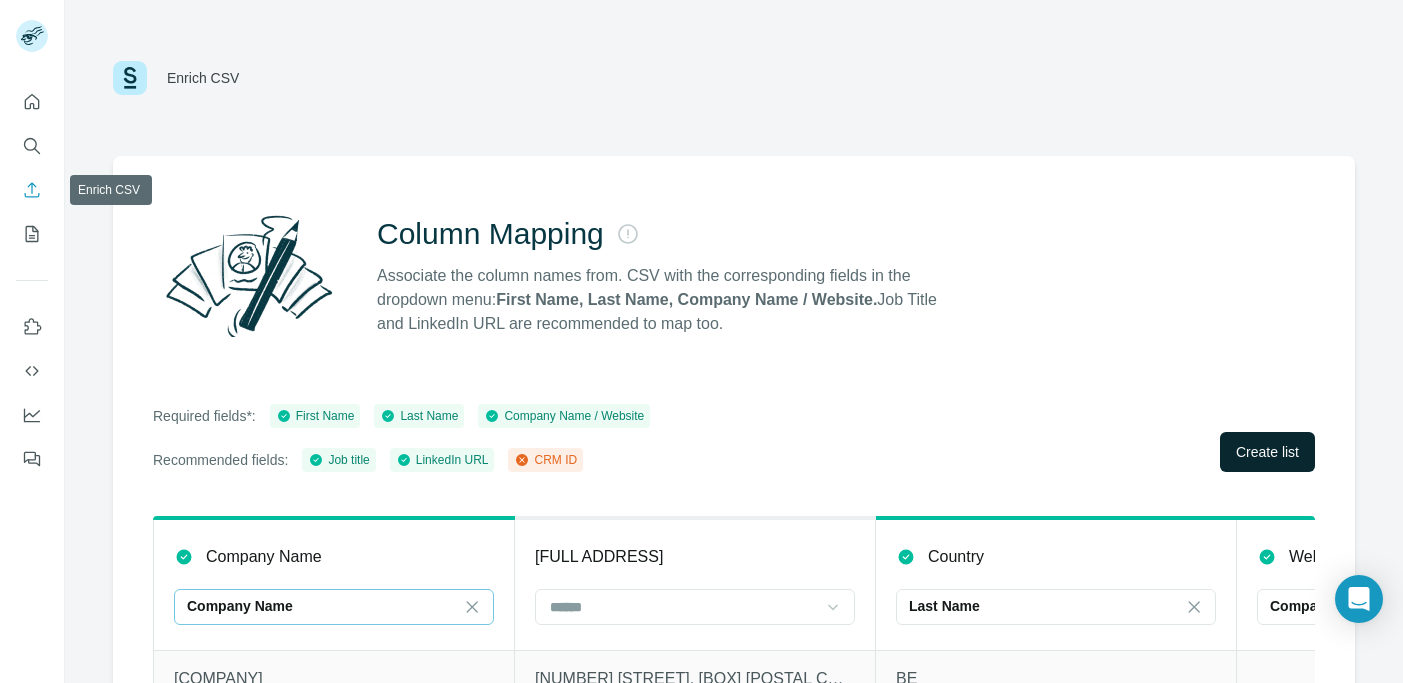click 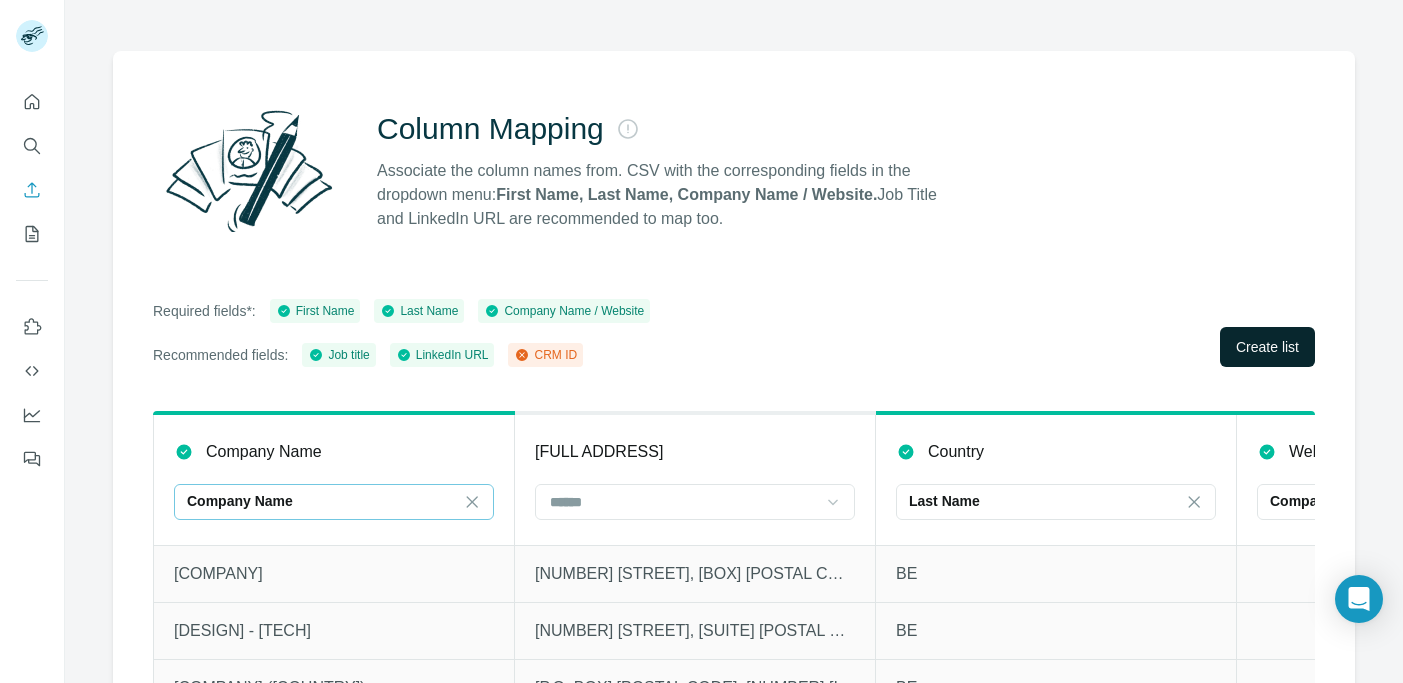 scroll, scrollTop: 174, scrollLeft: 0, axis: vertical 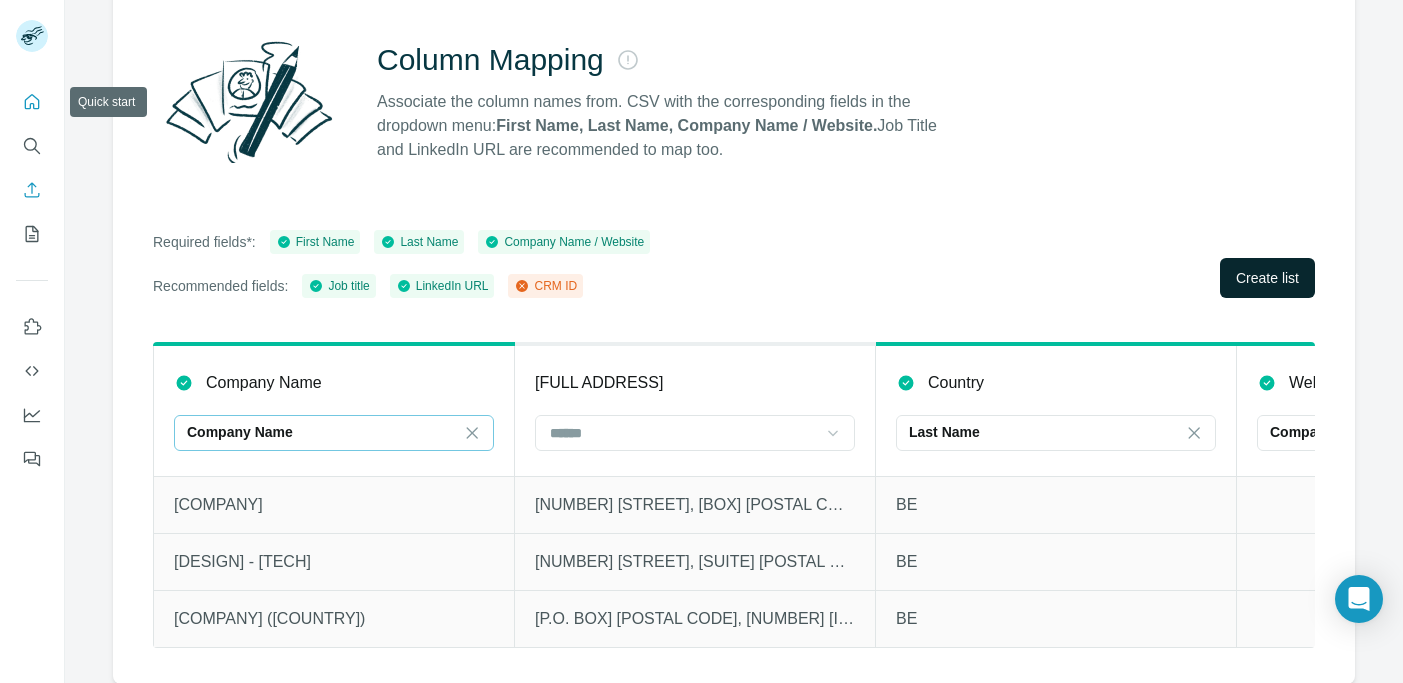click 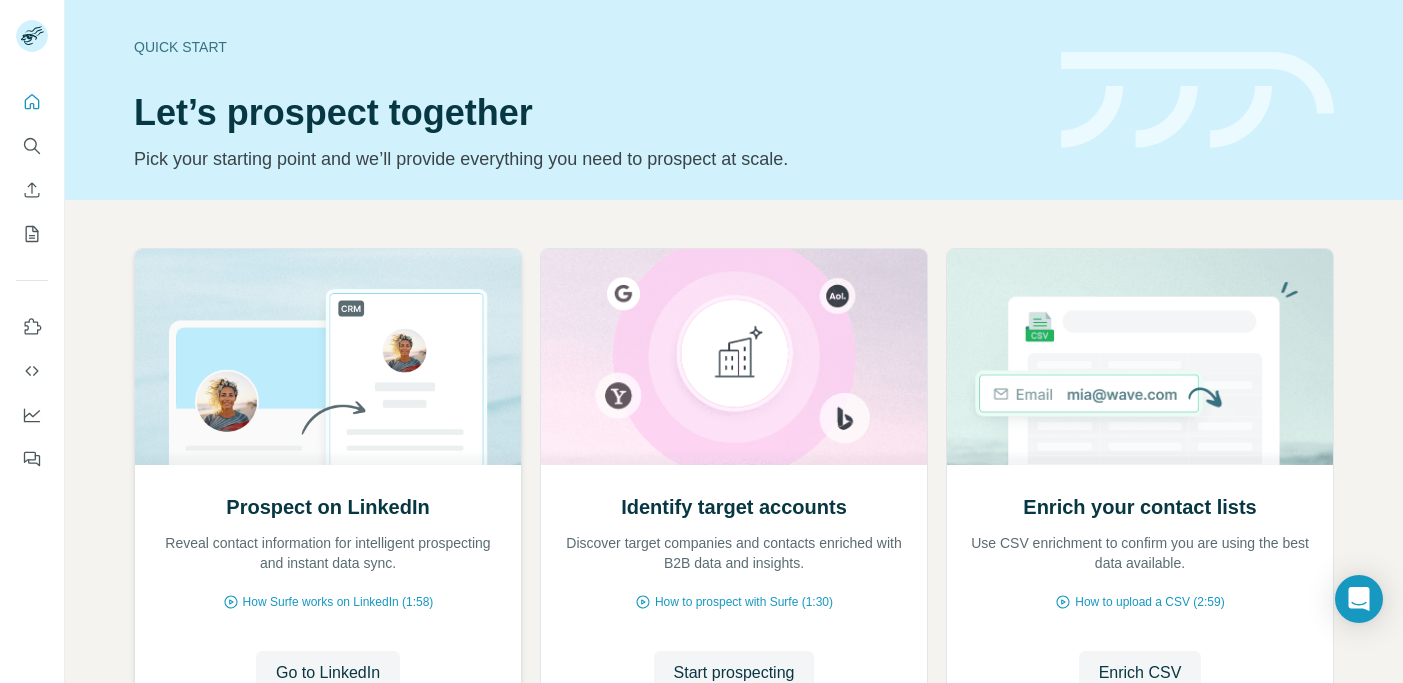scroll, scrollTop: 177, scrollLeft: 0, axis: vertical 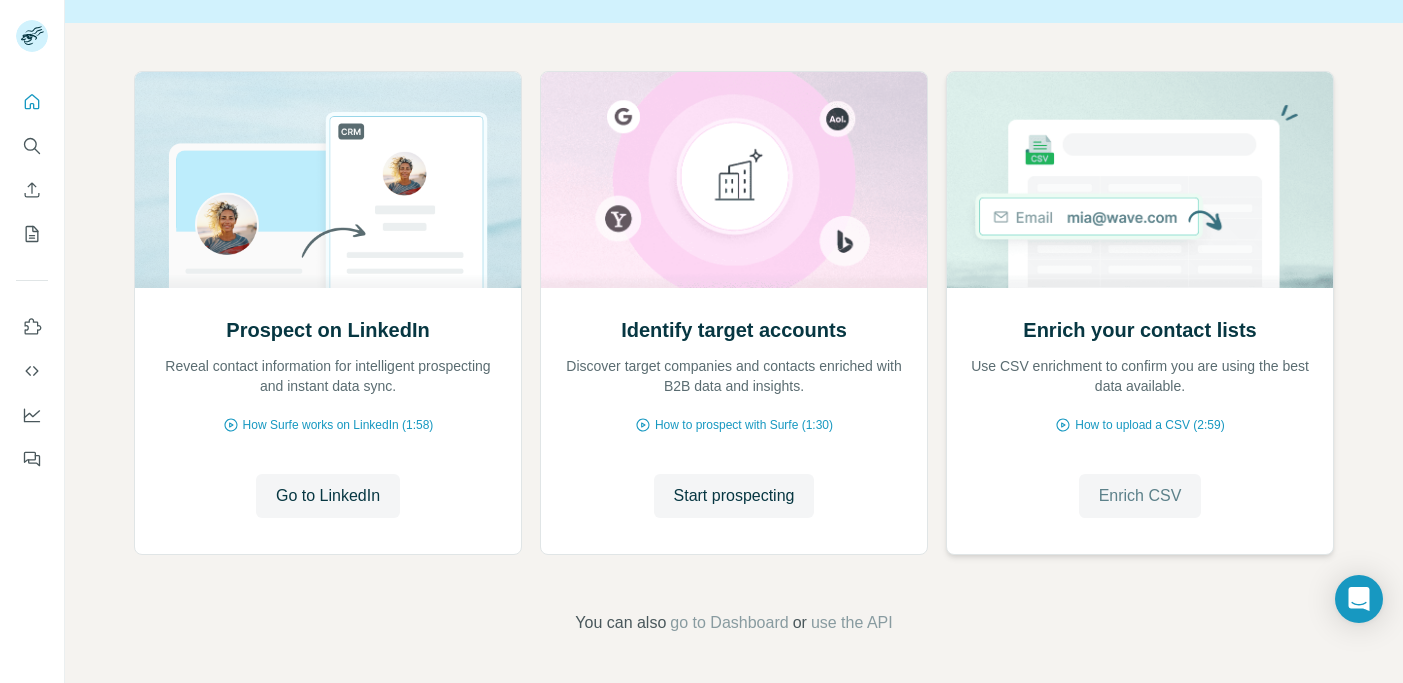 click on "Enrich CSV" at bounding box center [1140, 496] 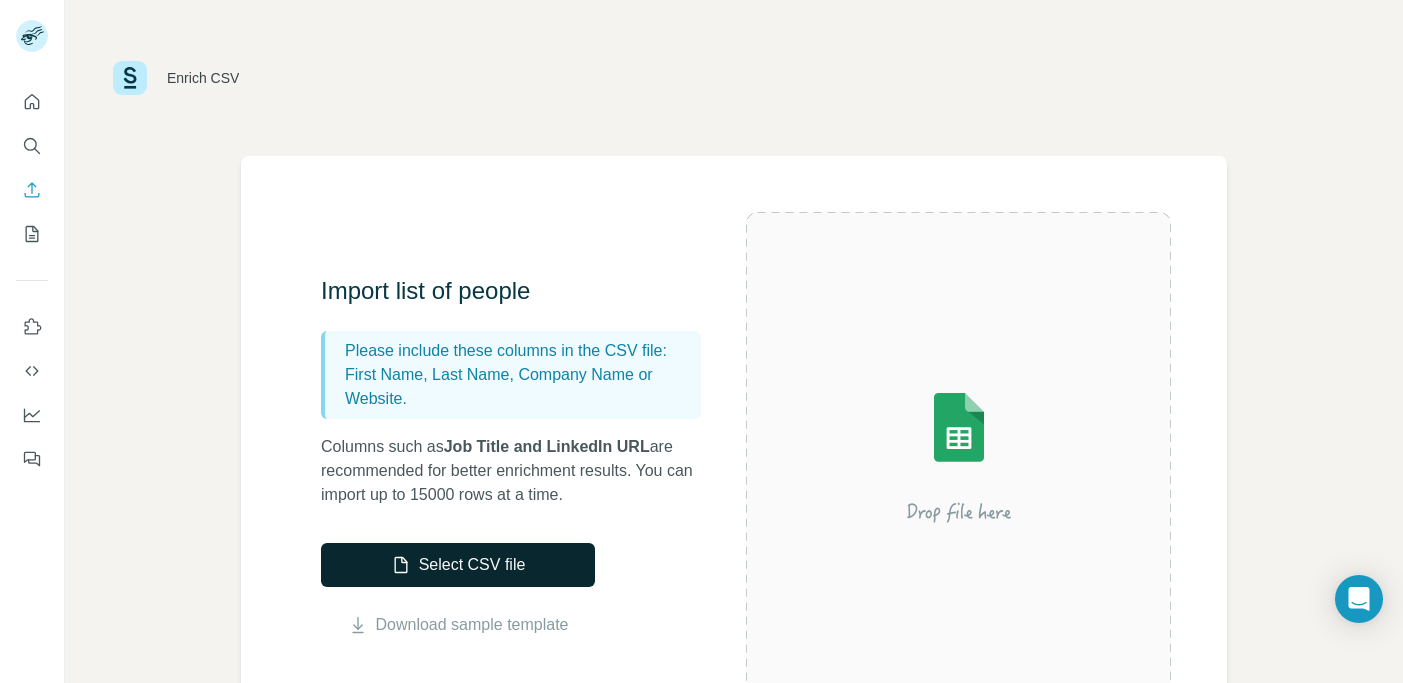 click on "Select CSV file" at bounding box center (458, 565) 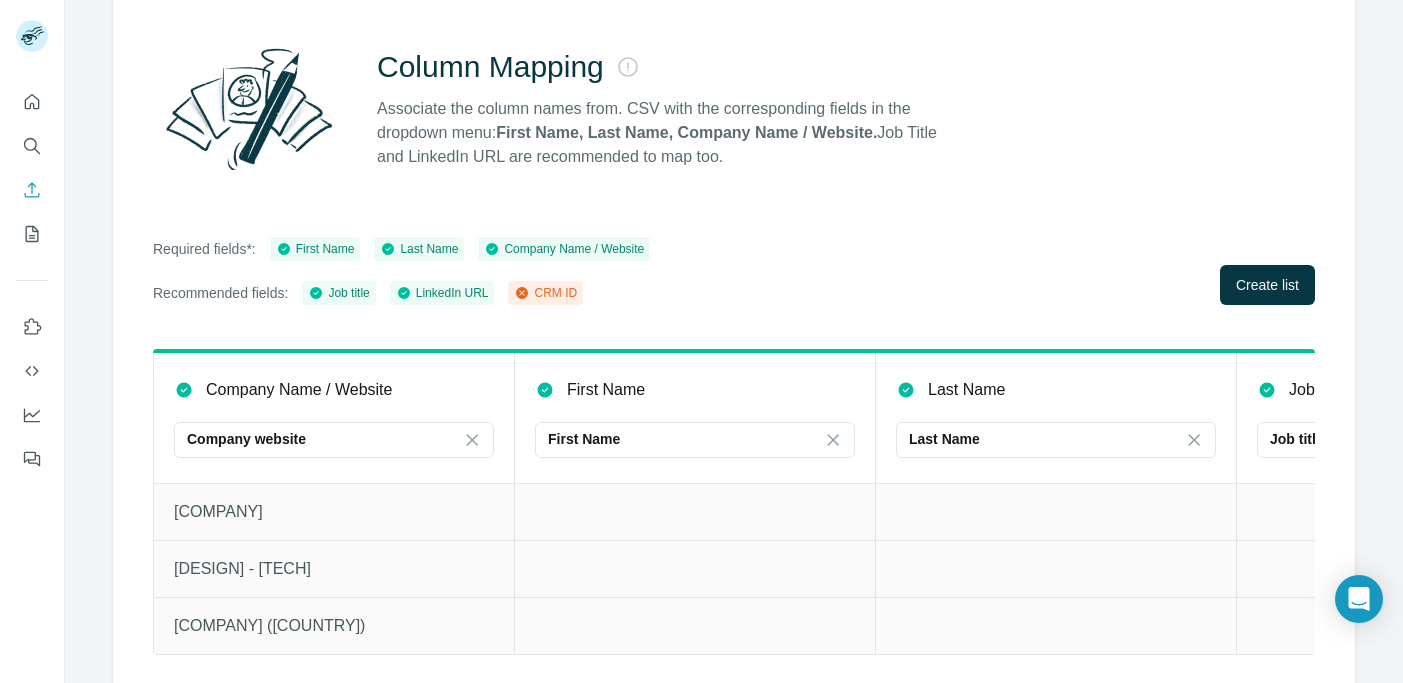 scroll, scrollTop: 174, scrollLeft: 0, axis: vertical 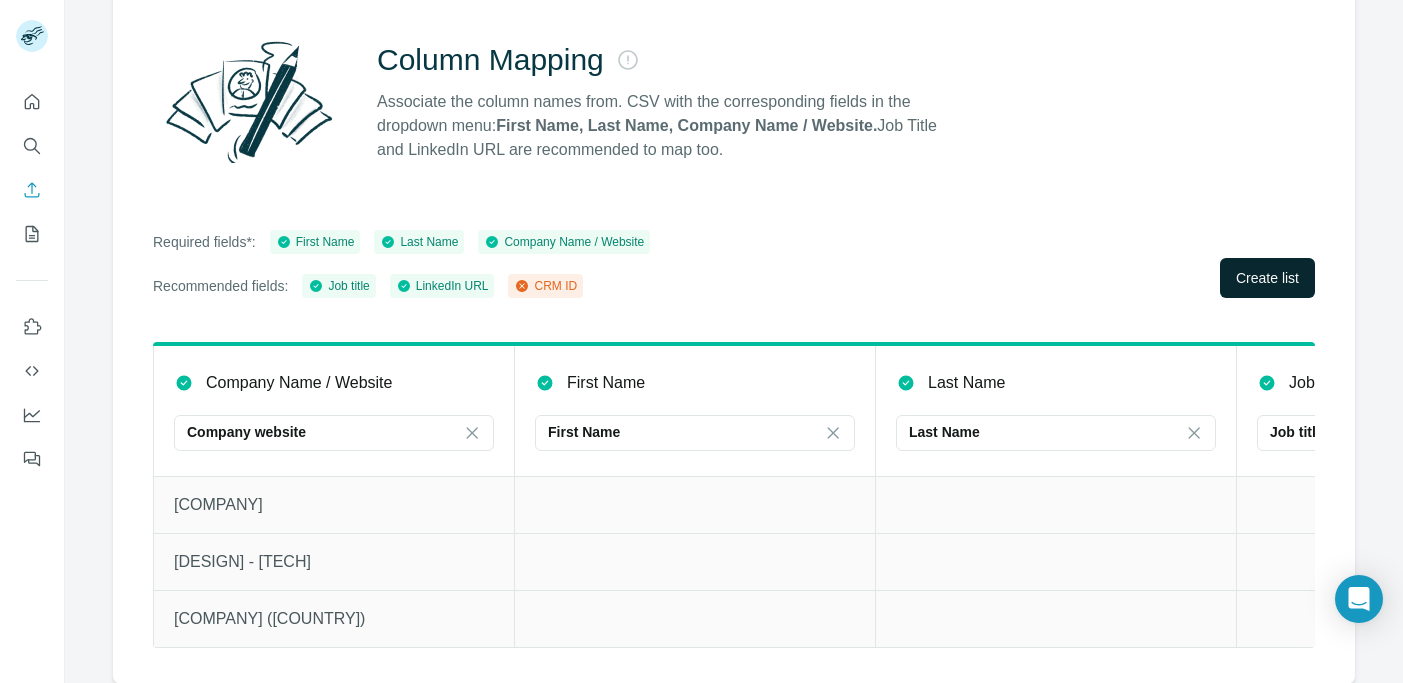 click on "Create list" at bounding box center [1267, 278] 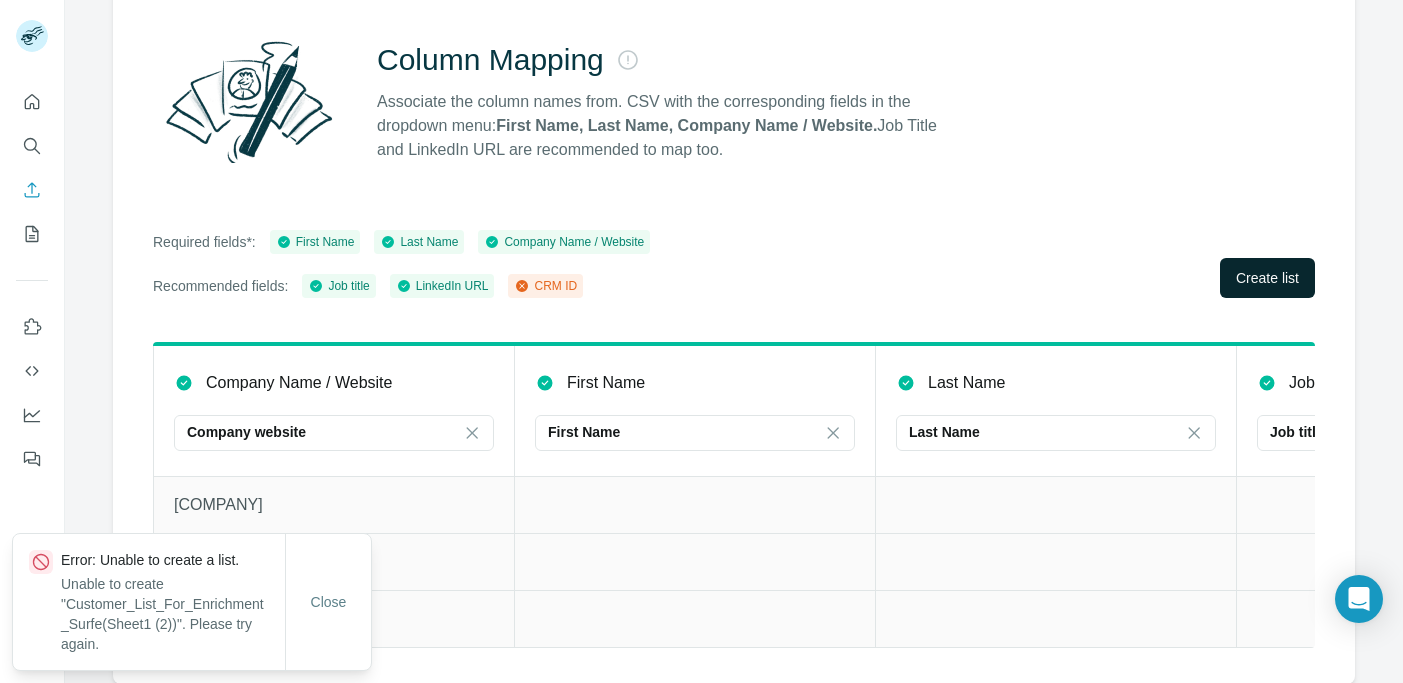 click on "Unable to create "Customer_List_For_Enrichment_Surfe(Sheet1 (2))". Please try again." at bounding box center (173, 614) 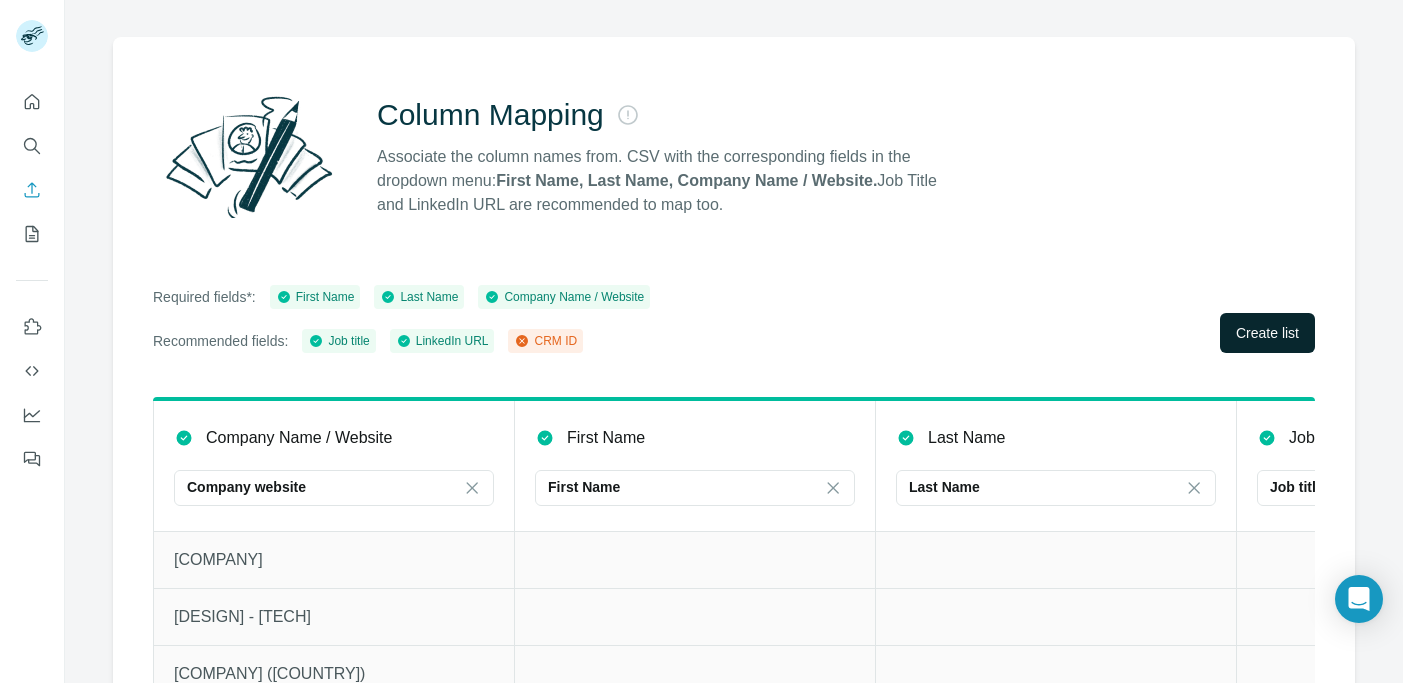 scroll, scrollTop: 174, scrollLeft: 0, axis: vertical 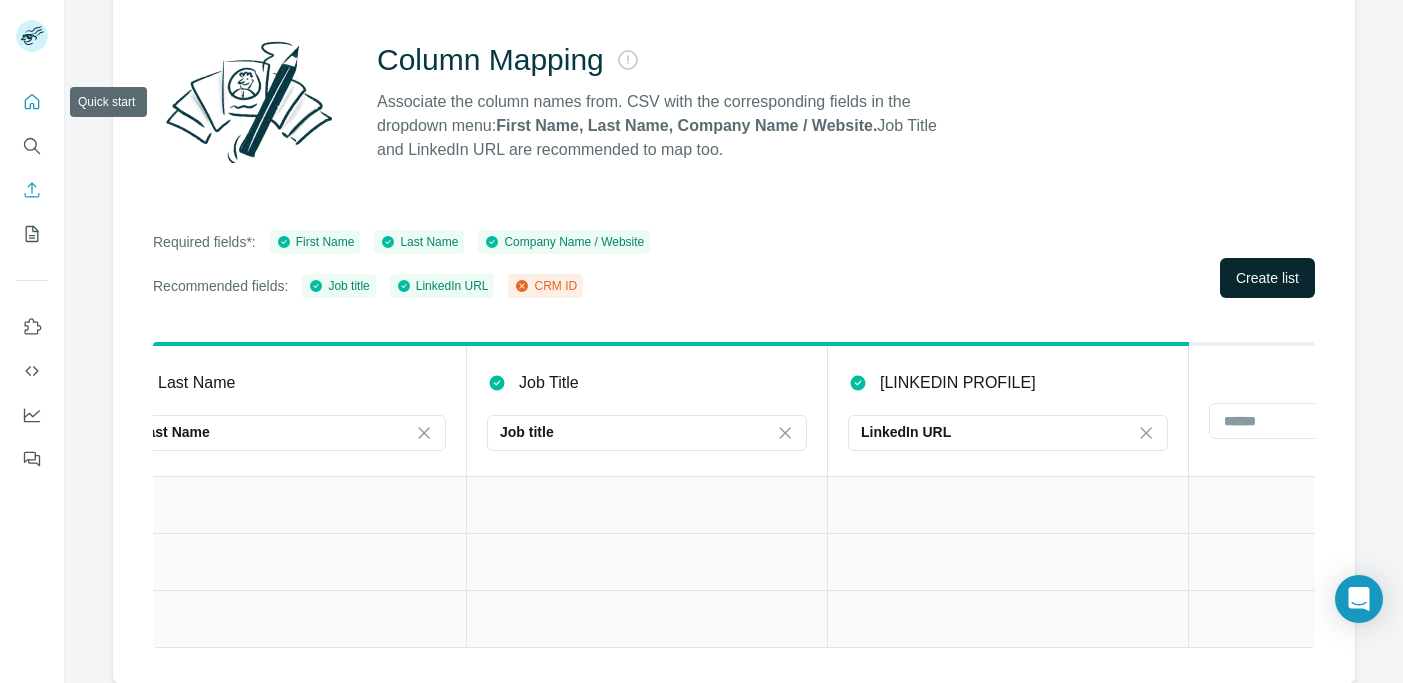 click 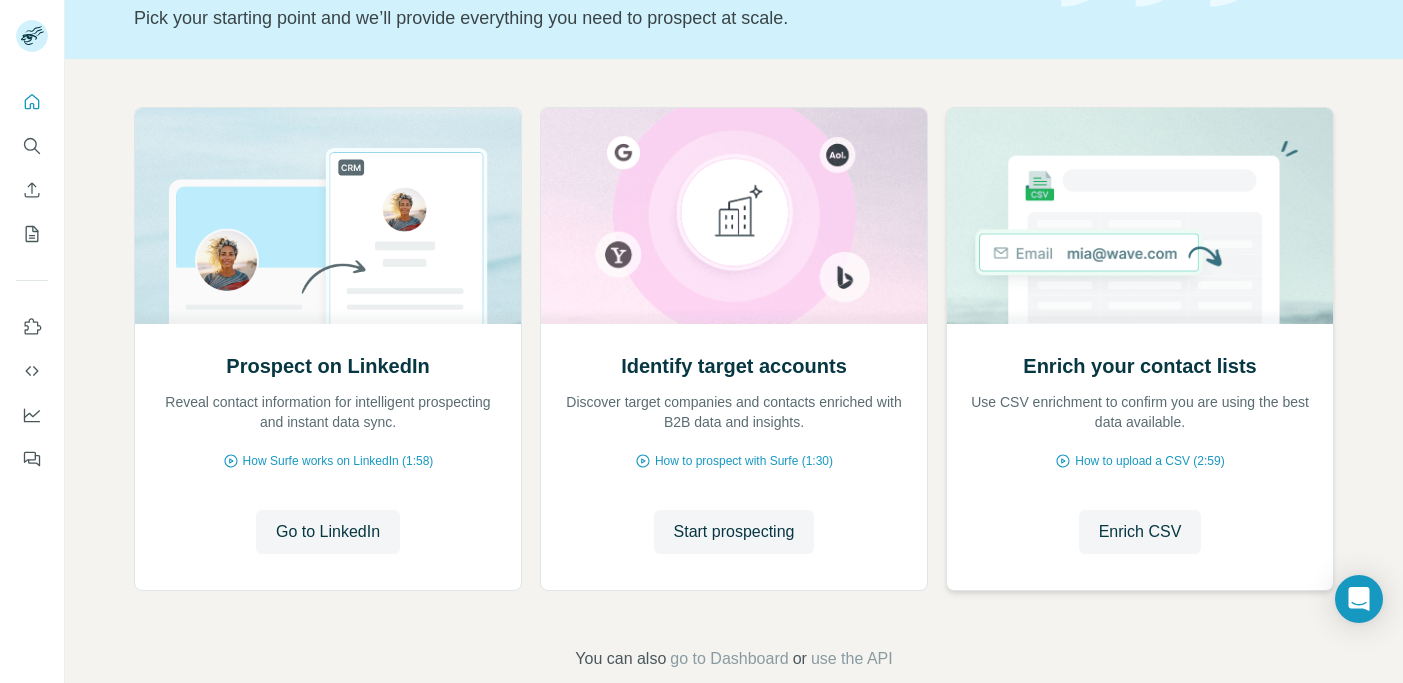 scroll, scrollTop: 158, scrollLeft: 0, axis: vertical 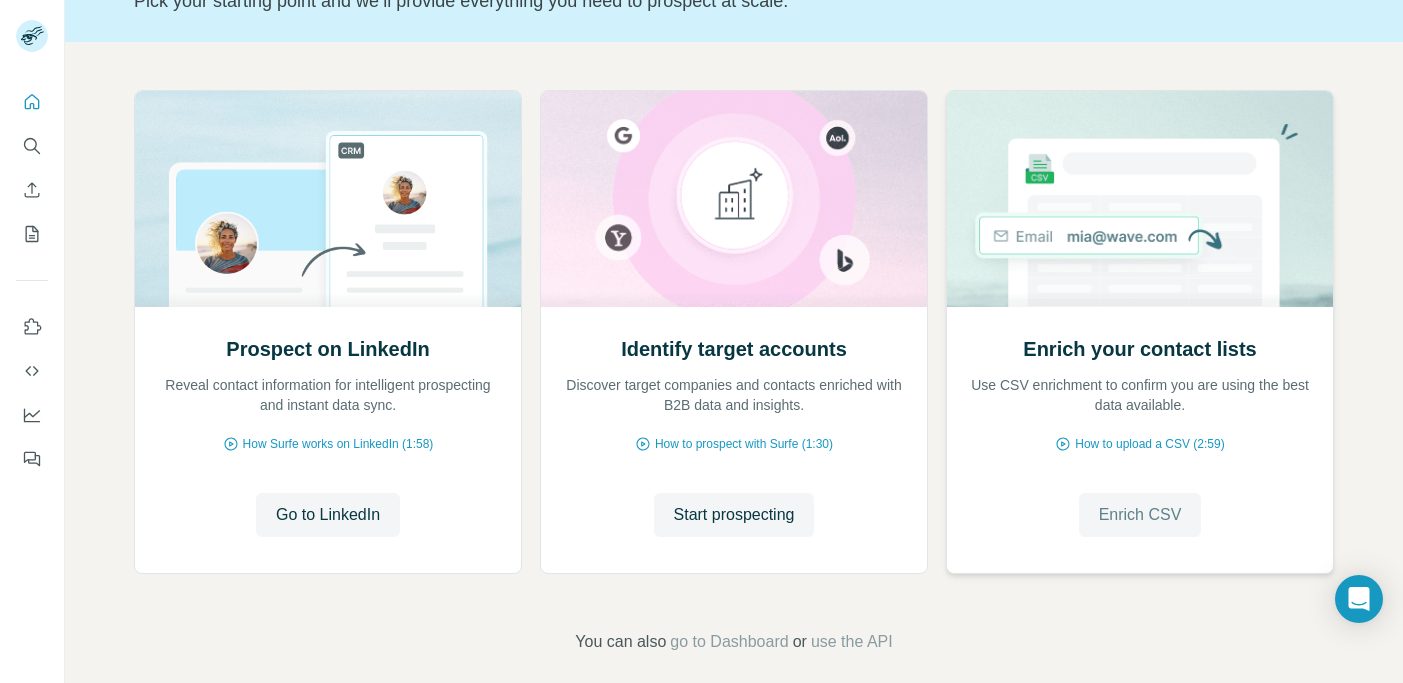 click on "Enrich CSV" at bounding box center [1140, 515] 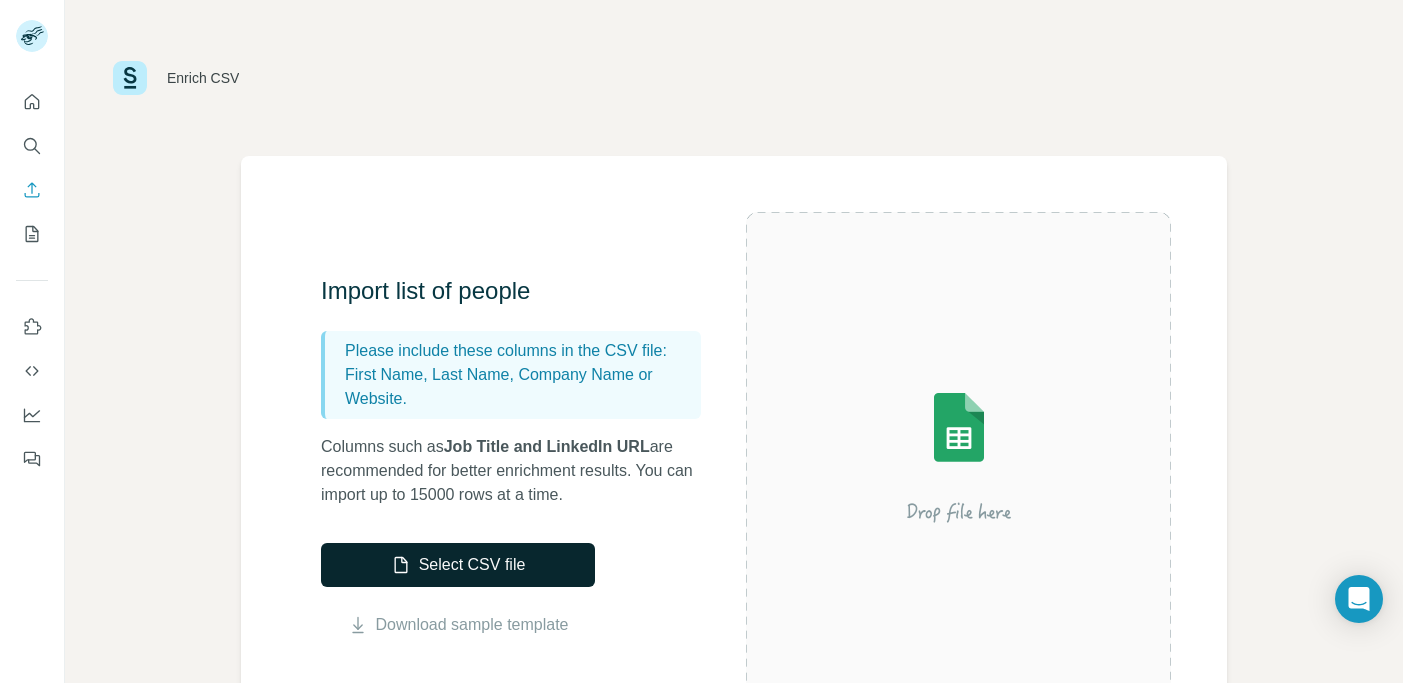 click on "Select CSV file" at bounding box center [458, 565] 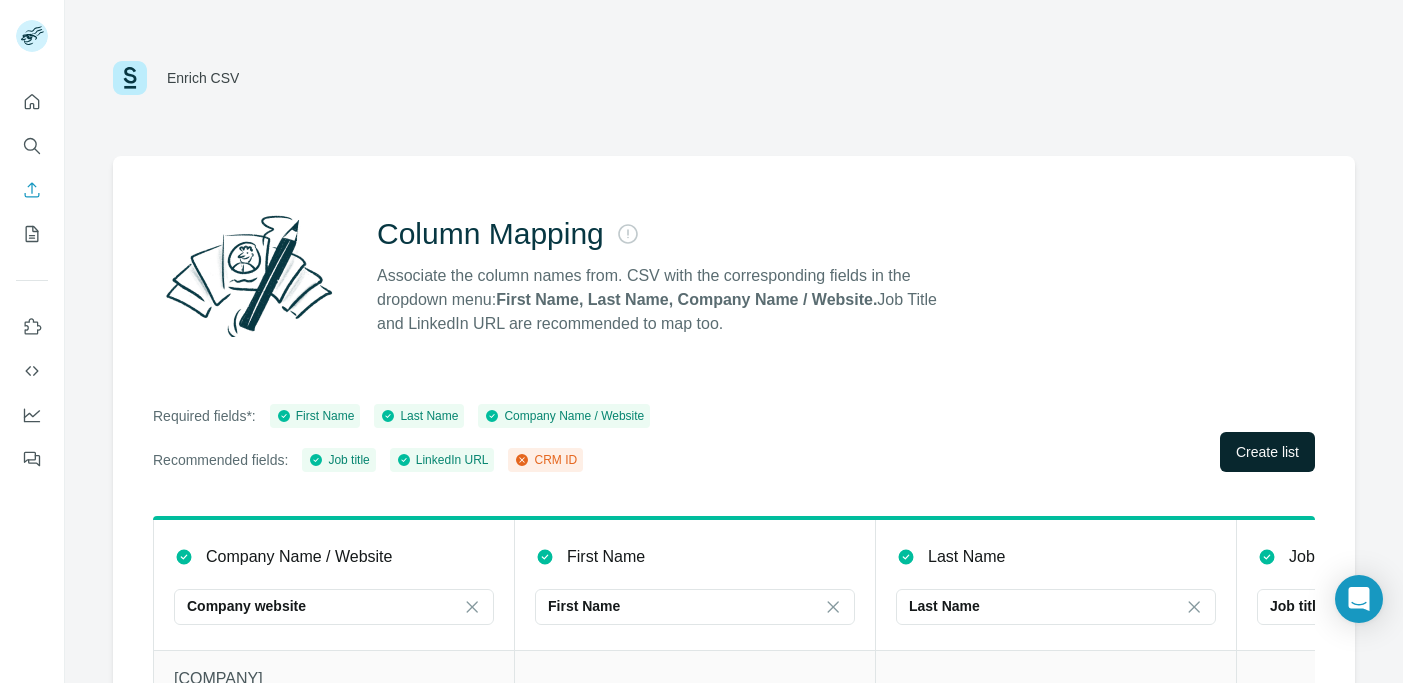 click on "Create list" at bounding box center [1267, 452] 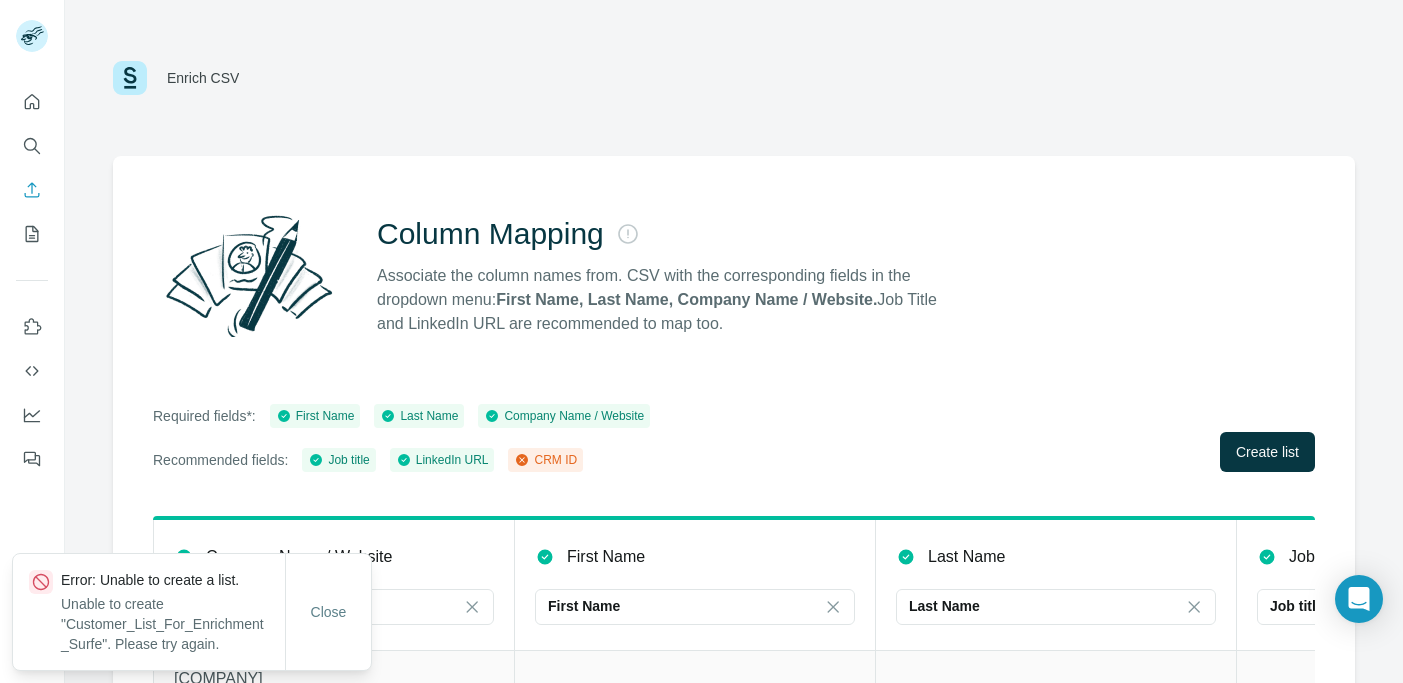 scroll, scrollTop: 174, scrollLeft: 0, axis: vertical 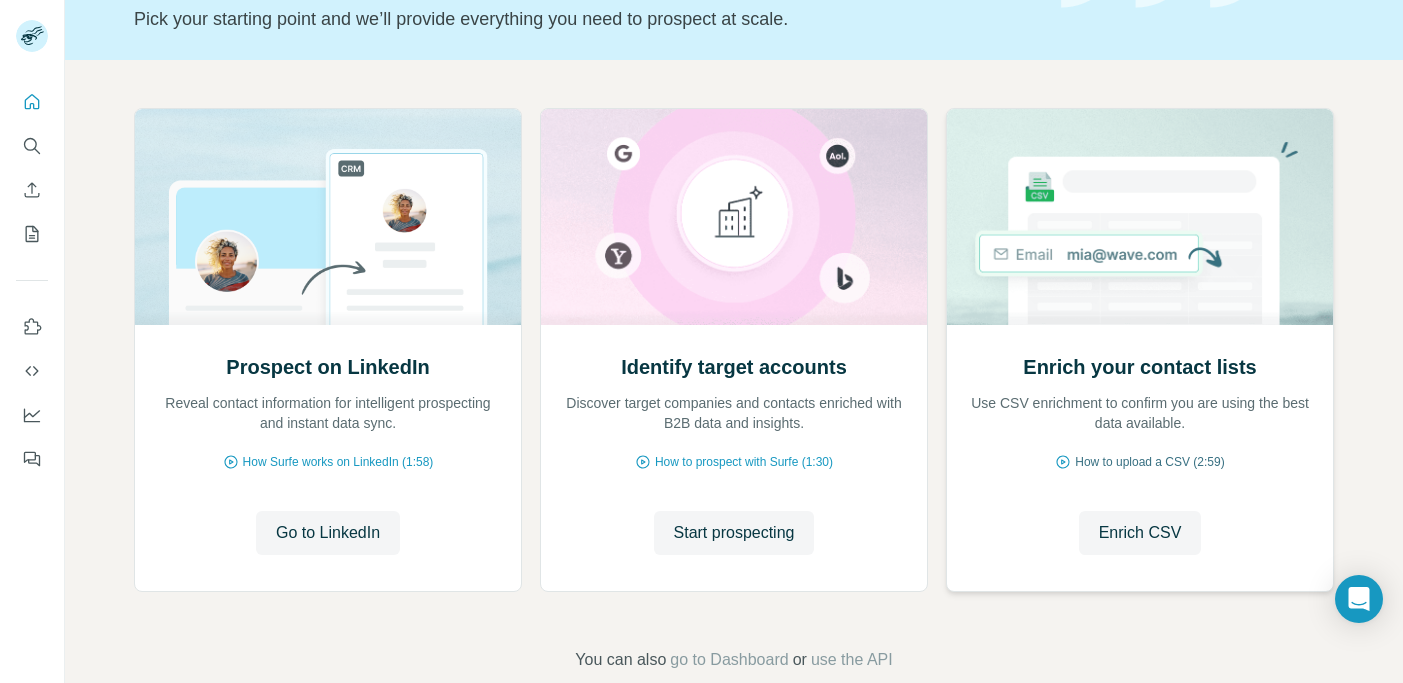 click on "How to upload a CSV (2:59)" at bounding box center [1149, 462] 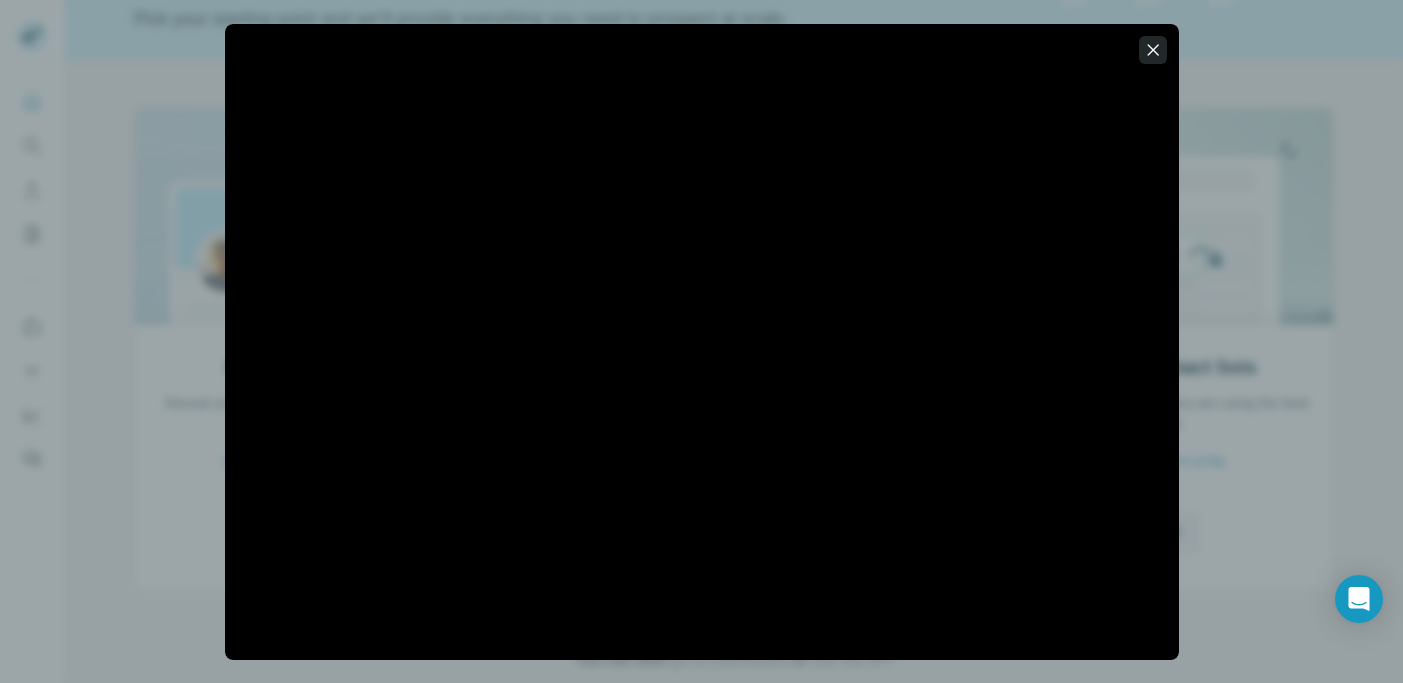 click 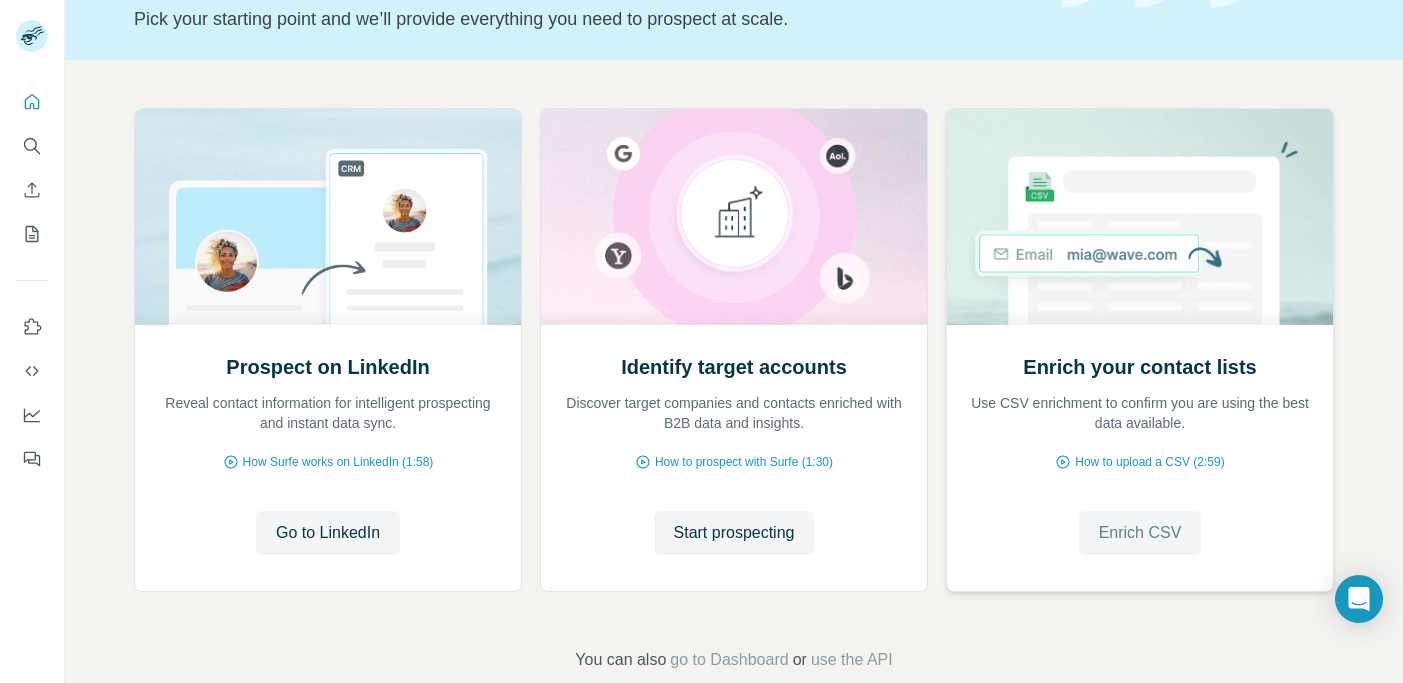 click on "Enrich CSV" at bounding box center (1140, 533) 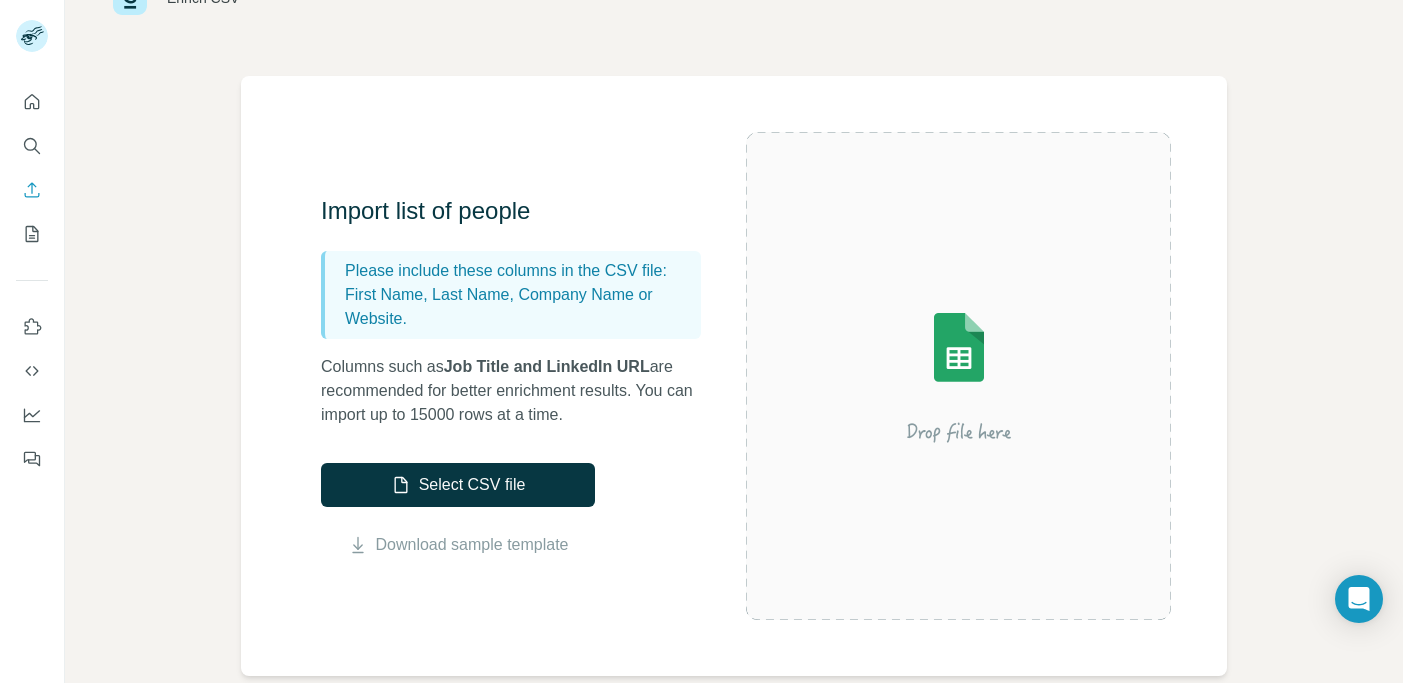 scroll, scrollTop: 87, scrollLeft: 0, axis: vertical 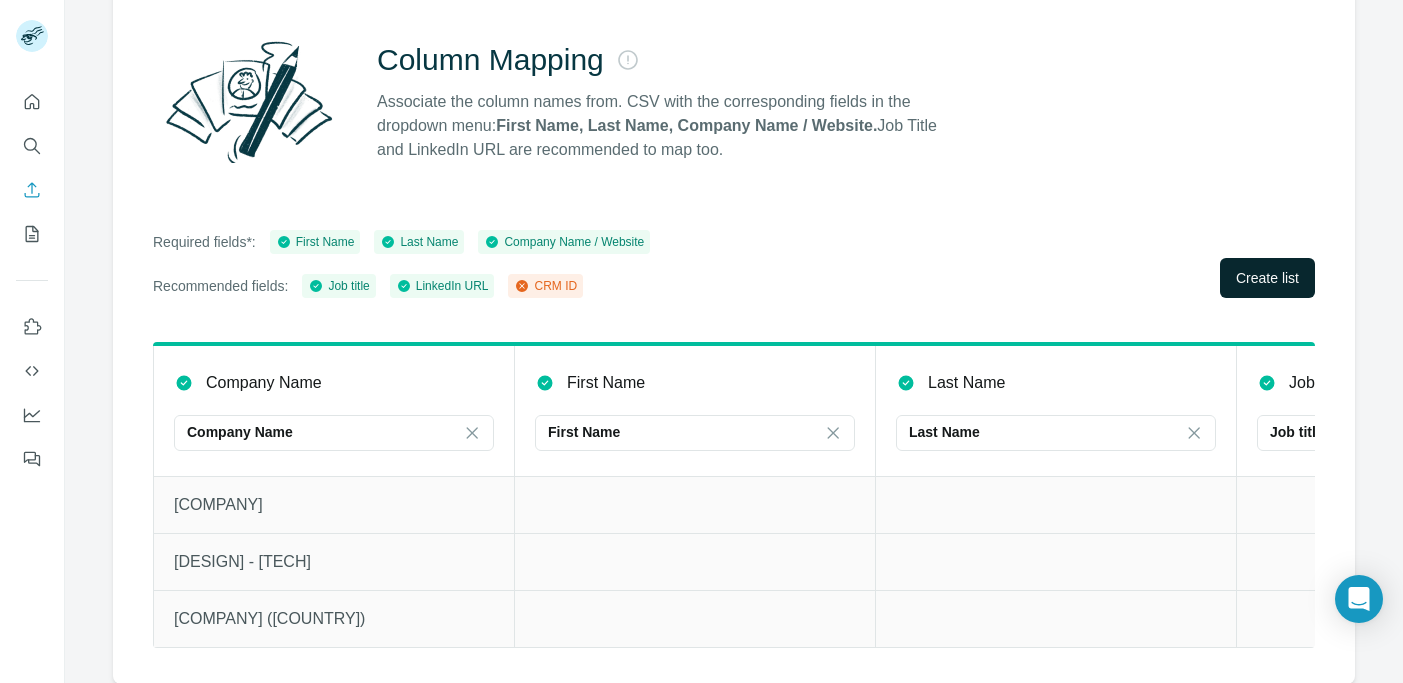 click on "Create list" at bounding box center [1267, 278] 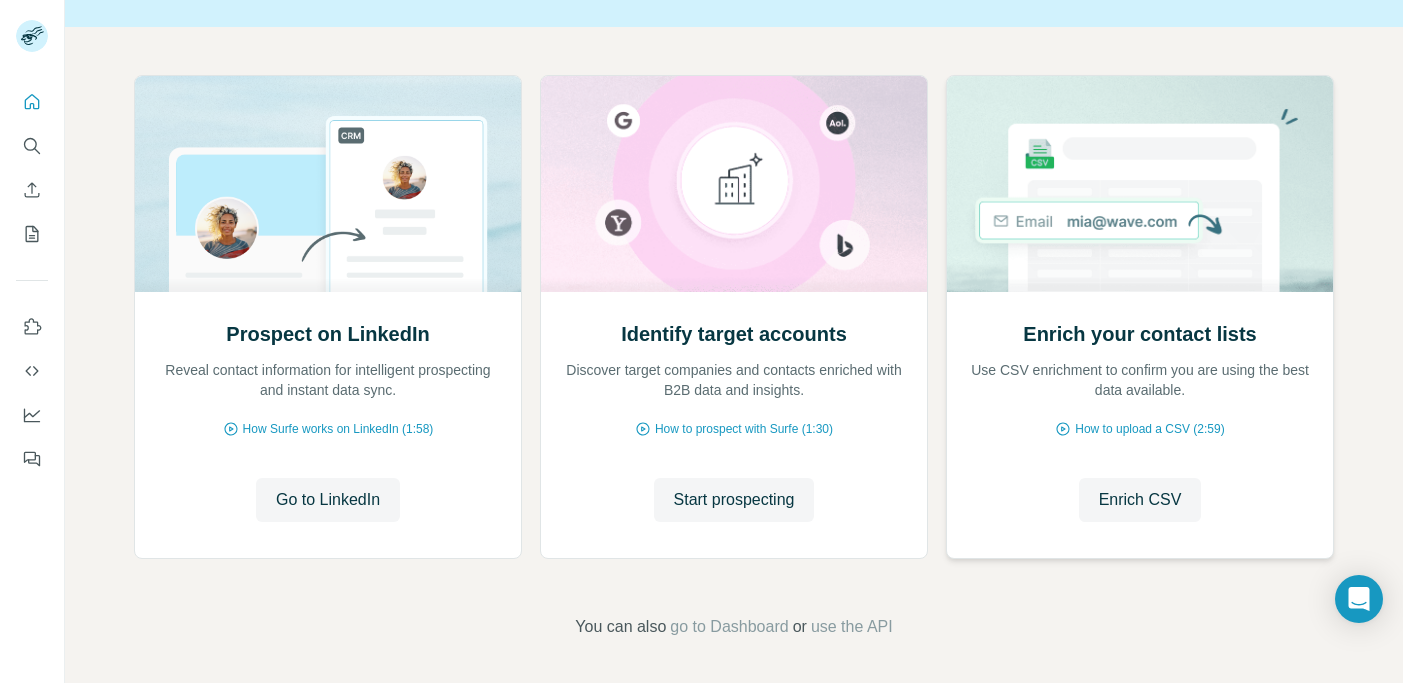 scroll, scrollTop: 177, scrollLeft: 0, axis: vertical 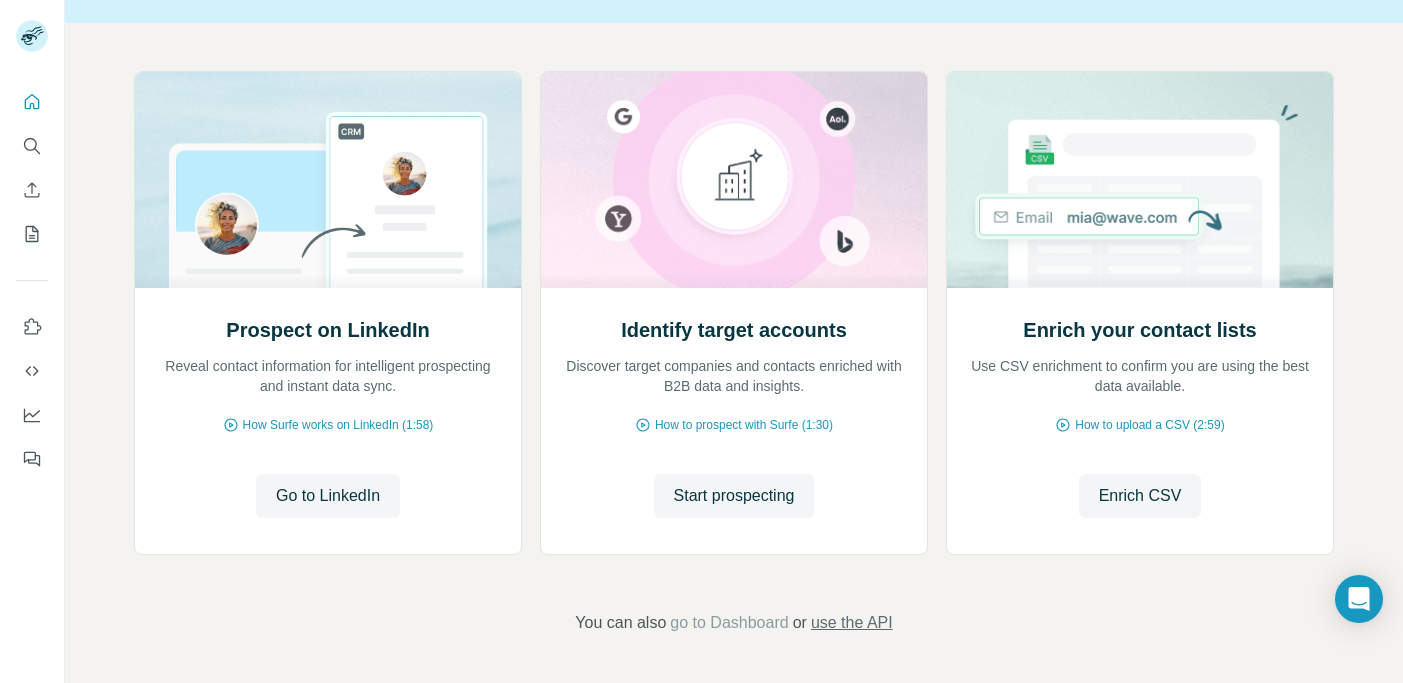 click on "use the API" at bounding box center (852, 623) 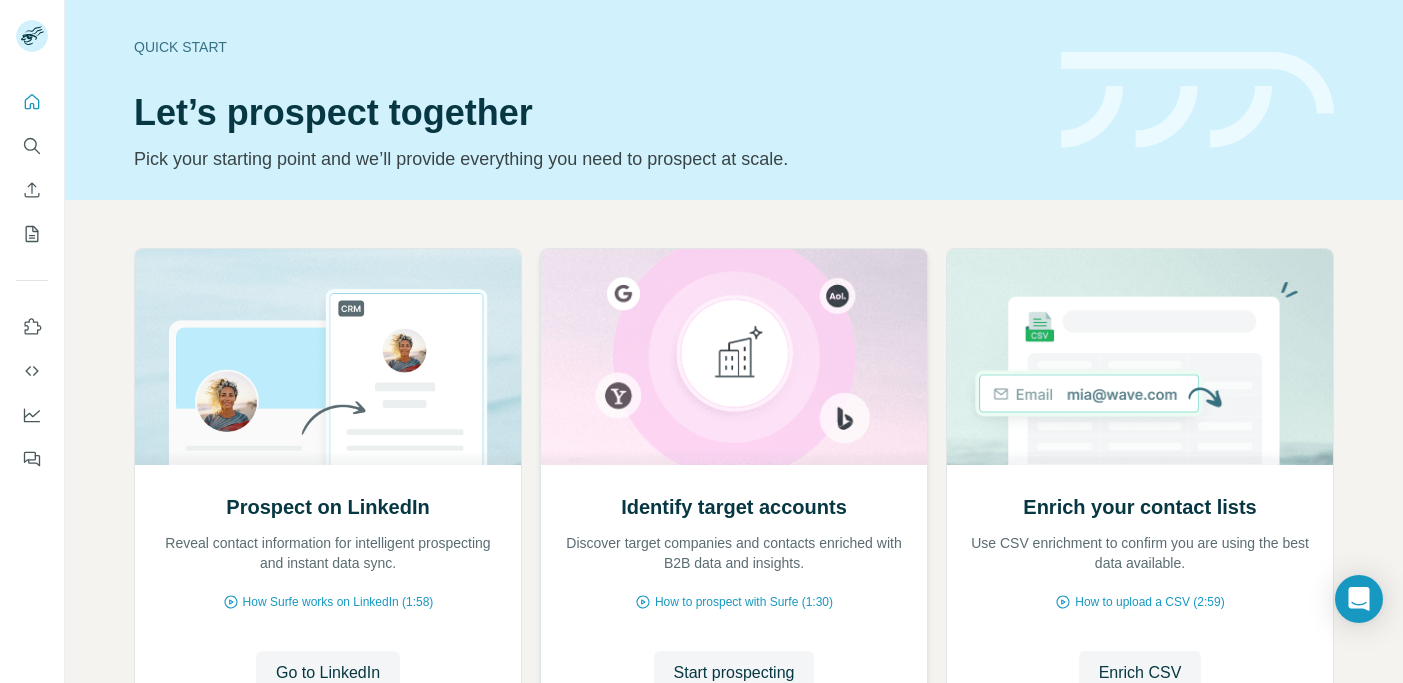 scroll, scrollTop: 177, scrollLeft: 0, axis: vertical 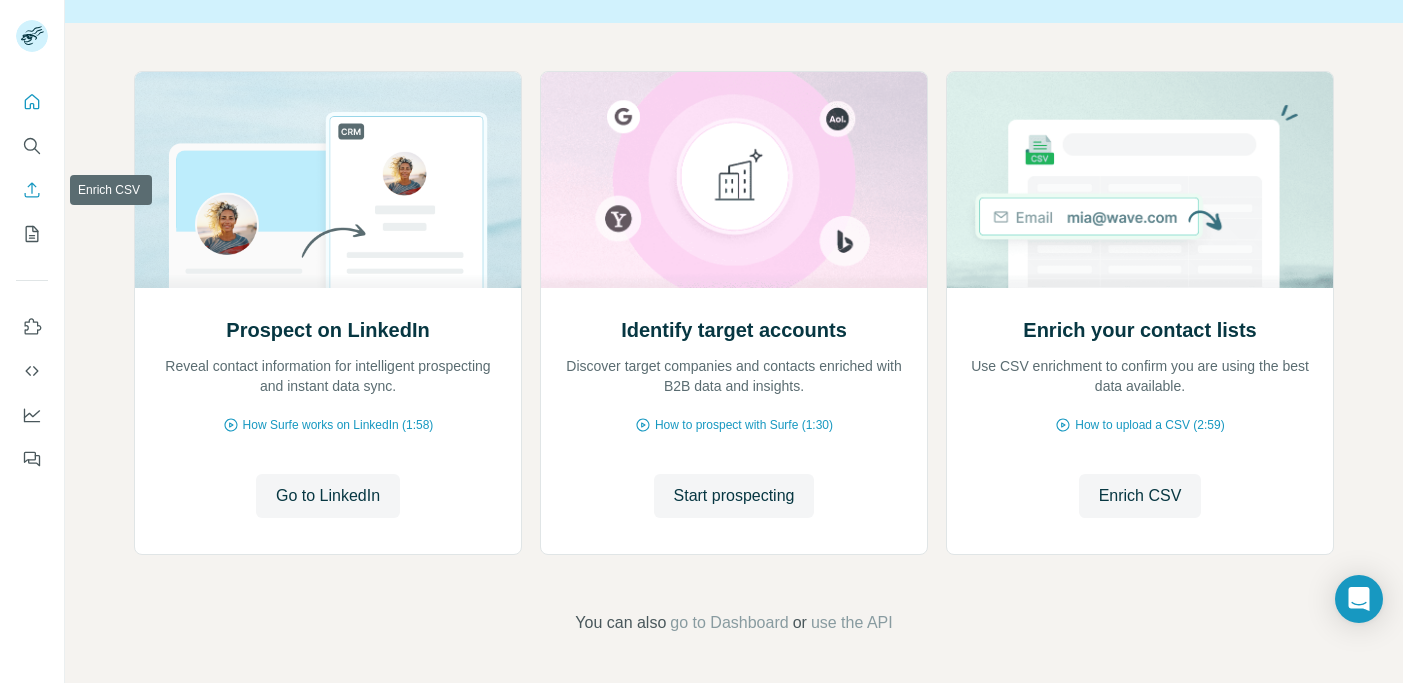 click 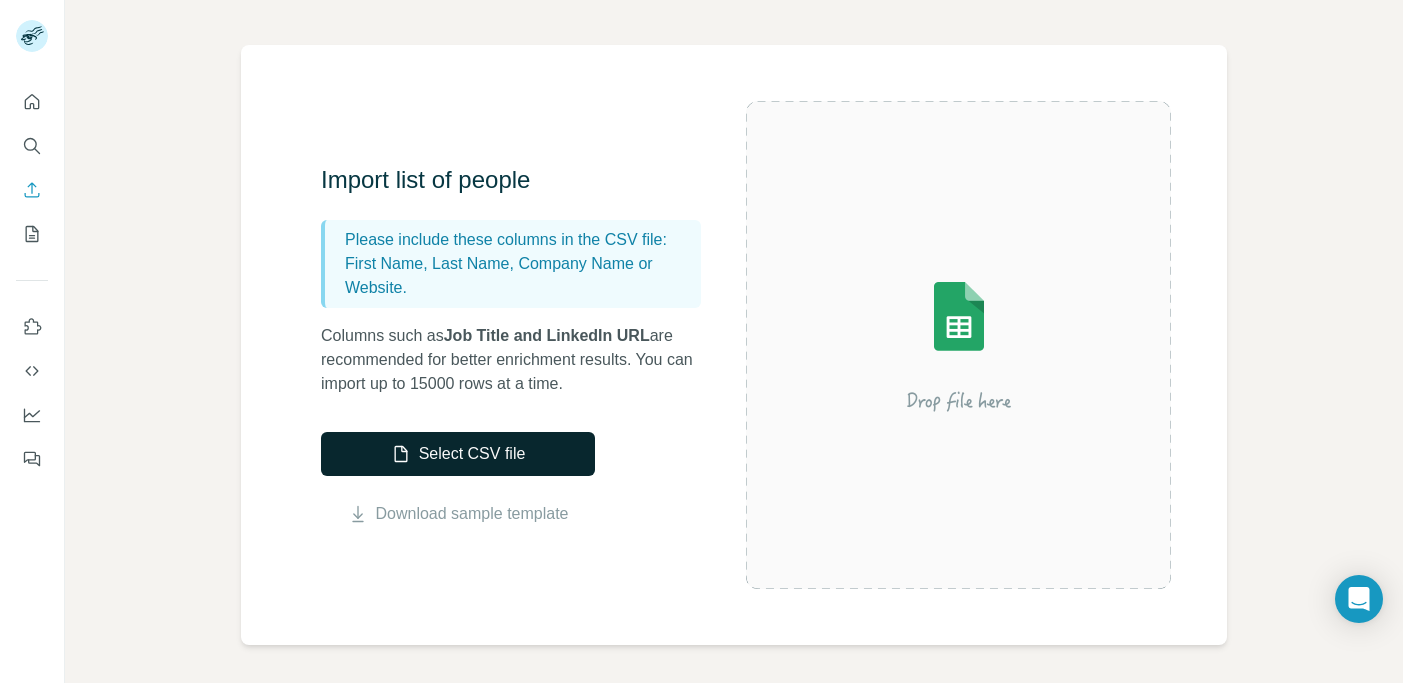 scroll, scrollTop: 112, scrollLeft: 0, axis: vertical 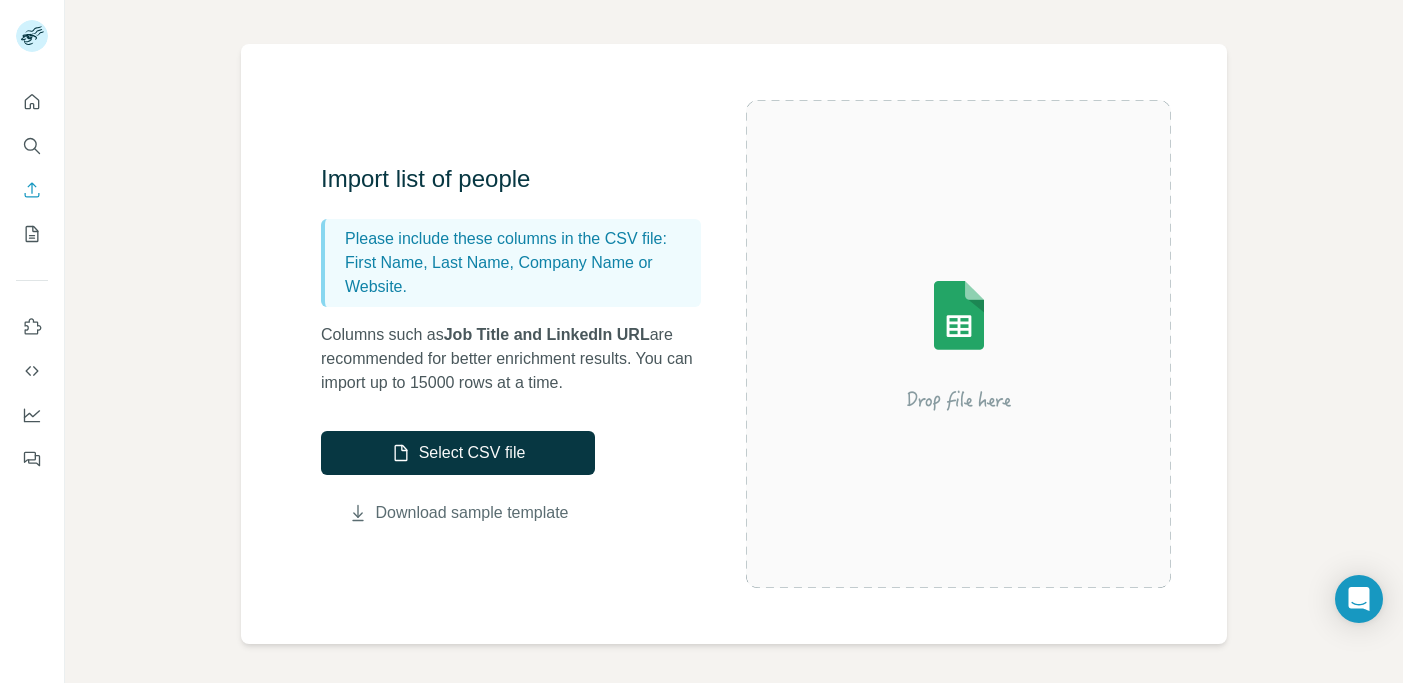 click on "Download sample template" at bounding box center [472, 513] 